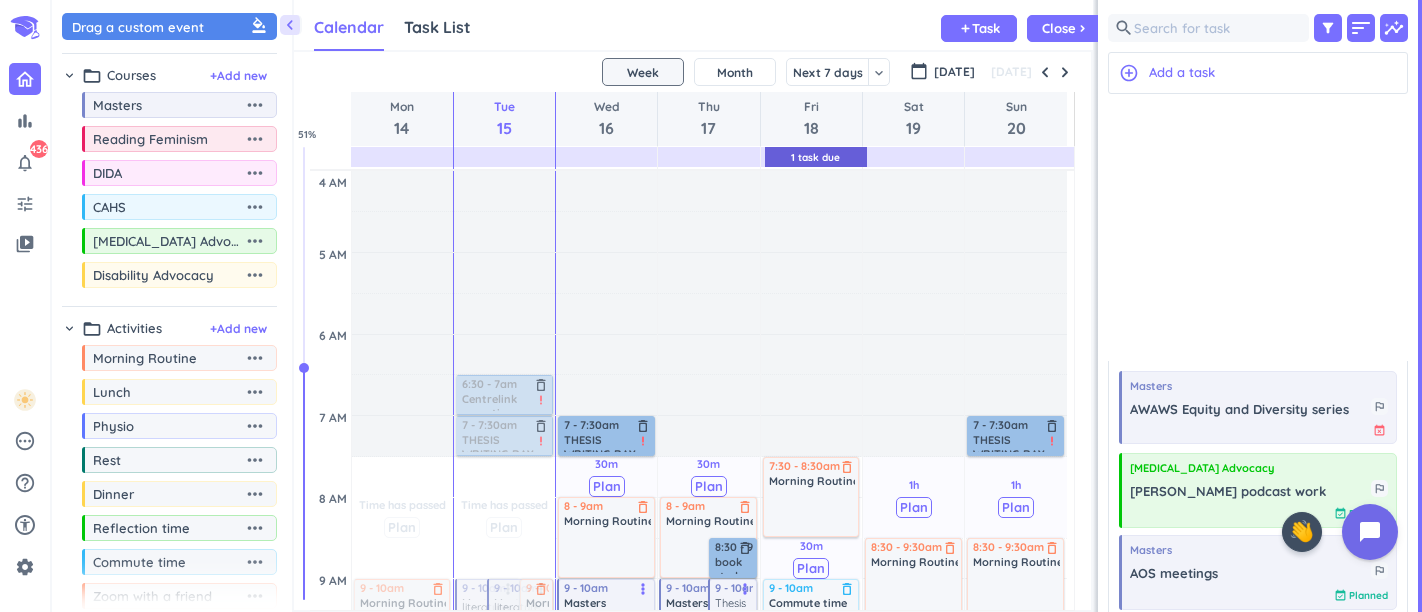 scroll, scrollTop: 0, scrollLeft: 0, axis: both 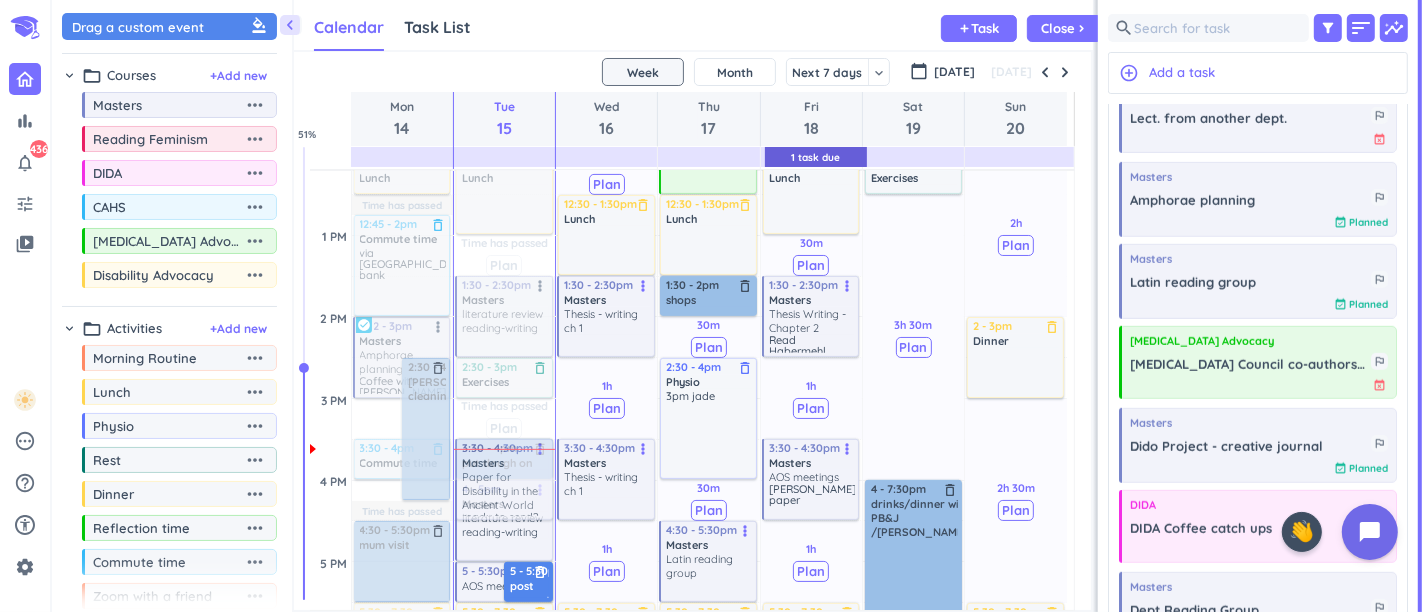 drag, startPoint x: 566, startPoint y: 351, endPoint x: 504, endPoint y: 478, distance: 141.32587 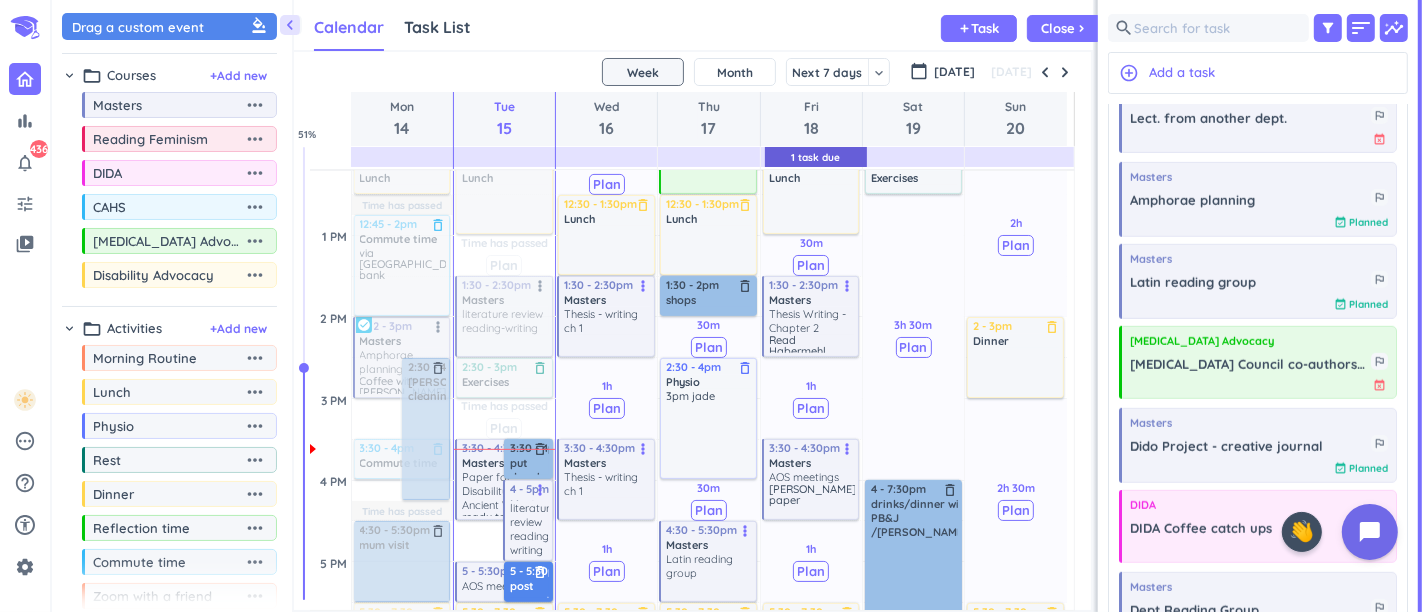 scroll, scrollTop: 781, scrollLeft: 0, axis: vertical 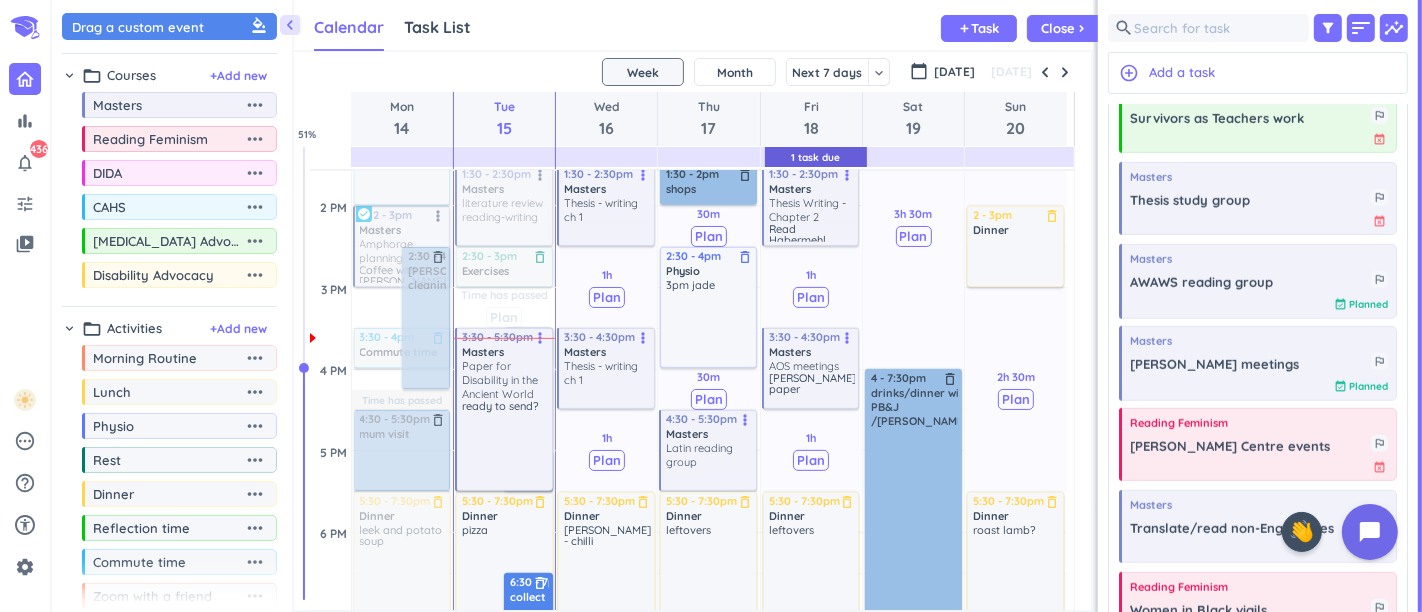 drag, startPoint x: 492, startPoint y: 410, endPoint x: 490, endPoint y: 501, distance: 91.02197 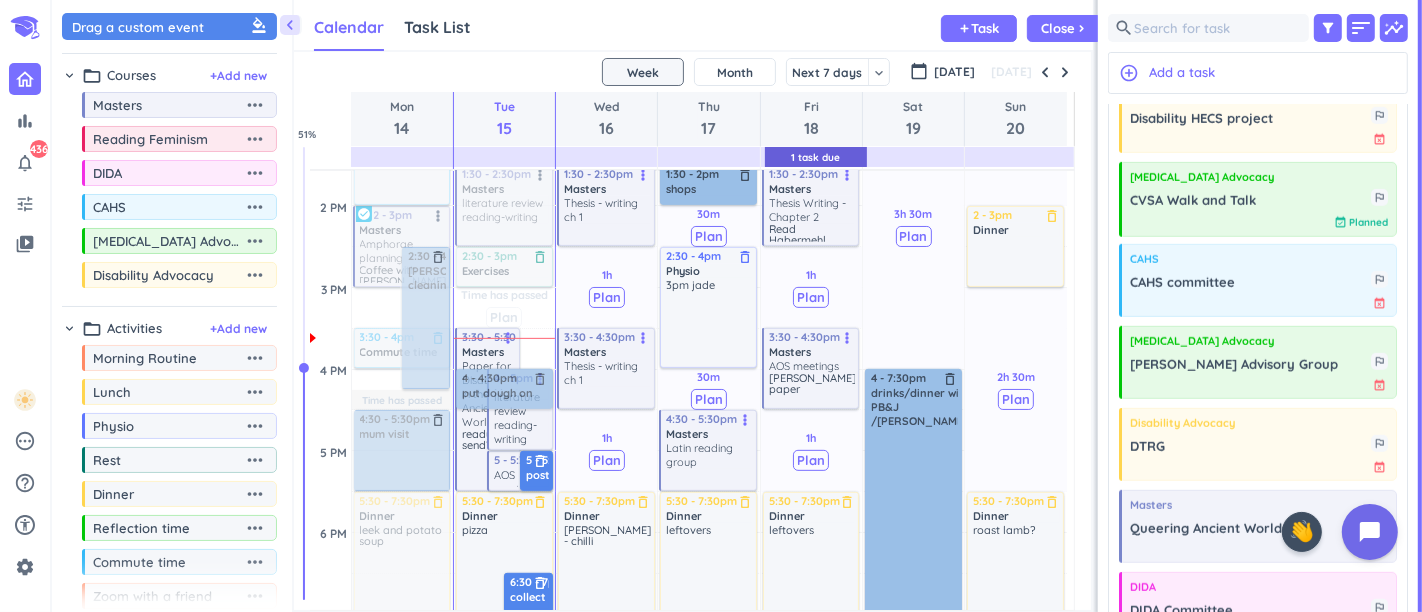 drag, startPoint x: 496, startPoint y: 352, endPoint x: 499, endPoint y: 382, distance: 30.149628 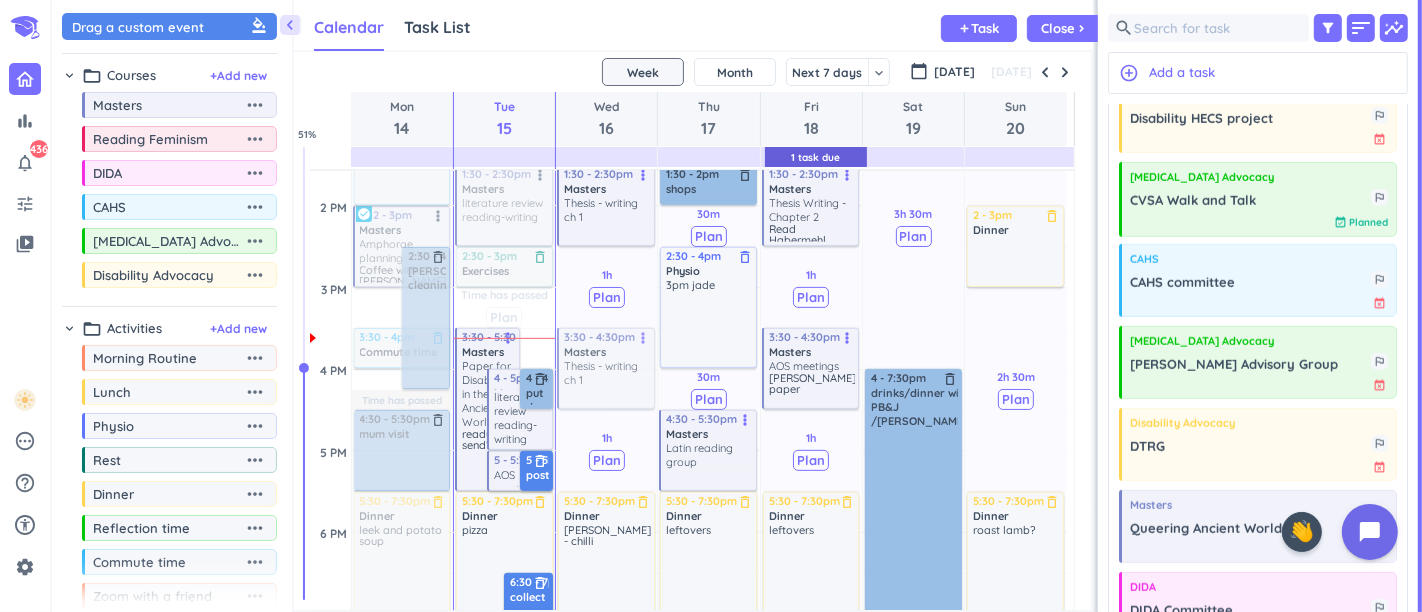 drag, startPoint x: 586, startPoint y: 384, endPoint x: 502, endPoint y: 416, distance: 89.88882 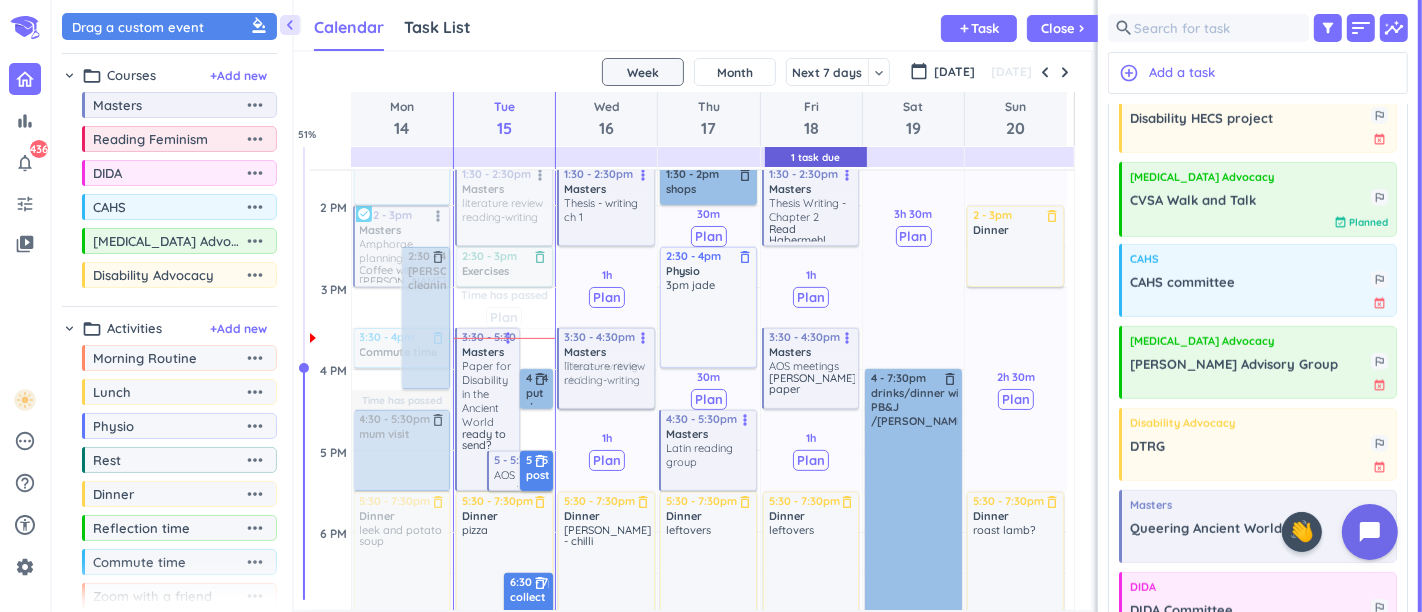 drag, startPoint x: 490, startPoint y: 426, endPoint x: 613, endPoint y: 372, distance: 134.33168 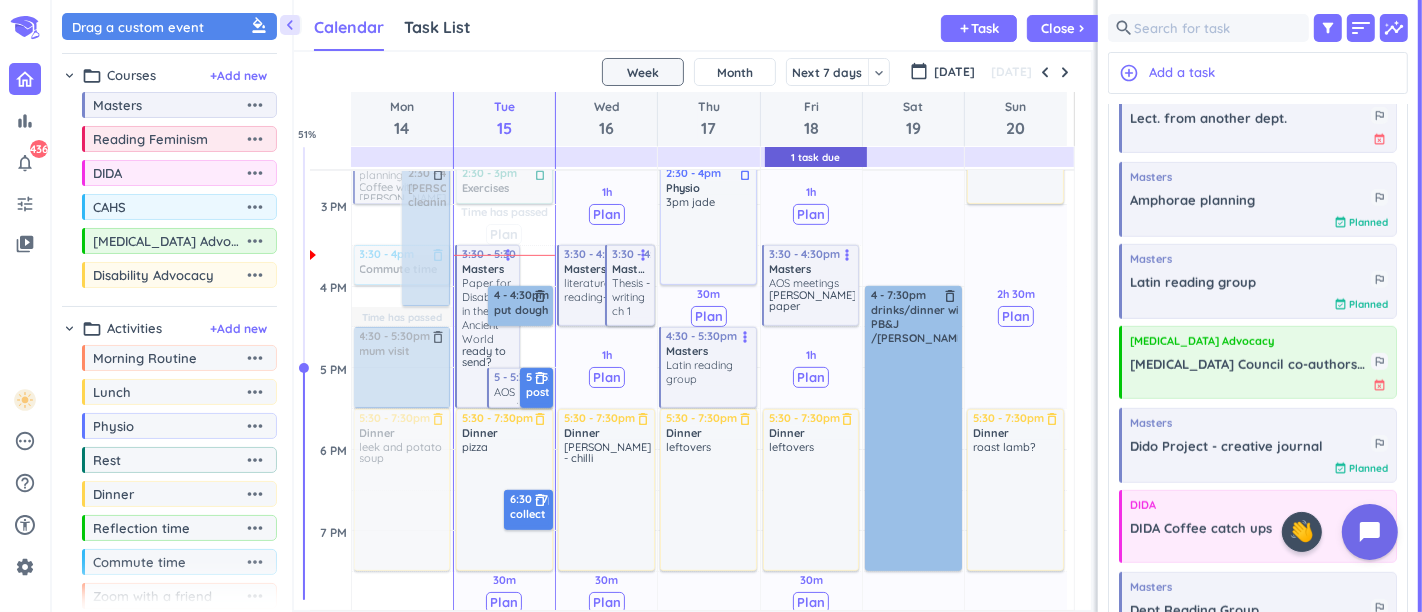 scroll, scrollTop: 892, scrollLeft: 0, axis: vertical 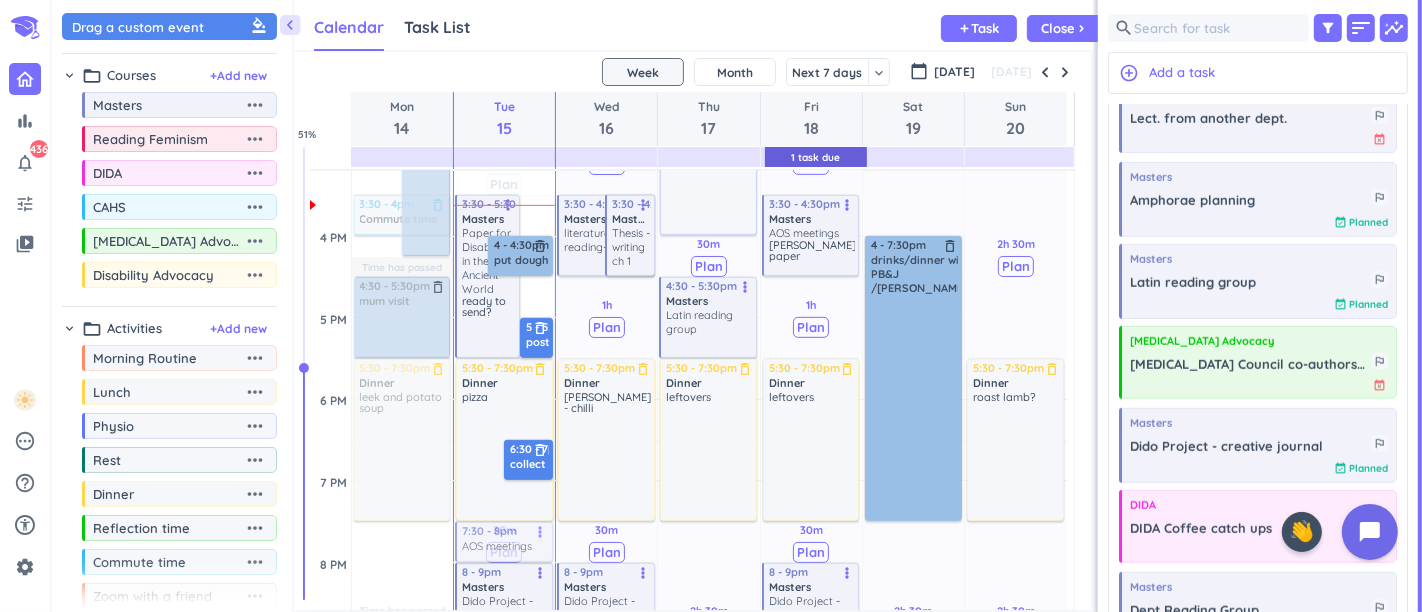 drag, startPoint x: 504, startPoint y: 364, endPoint x: 500, endPoint y: 552, distance: 188.04254 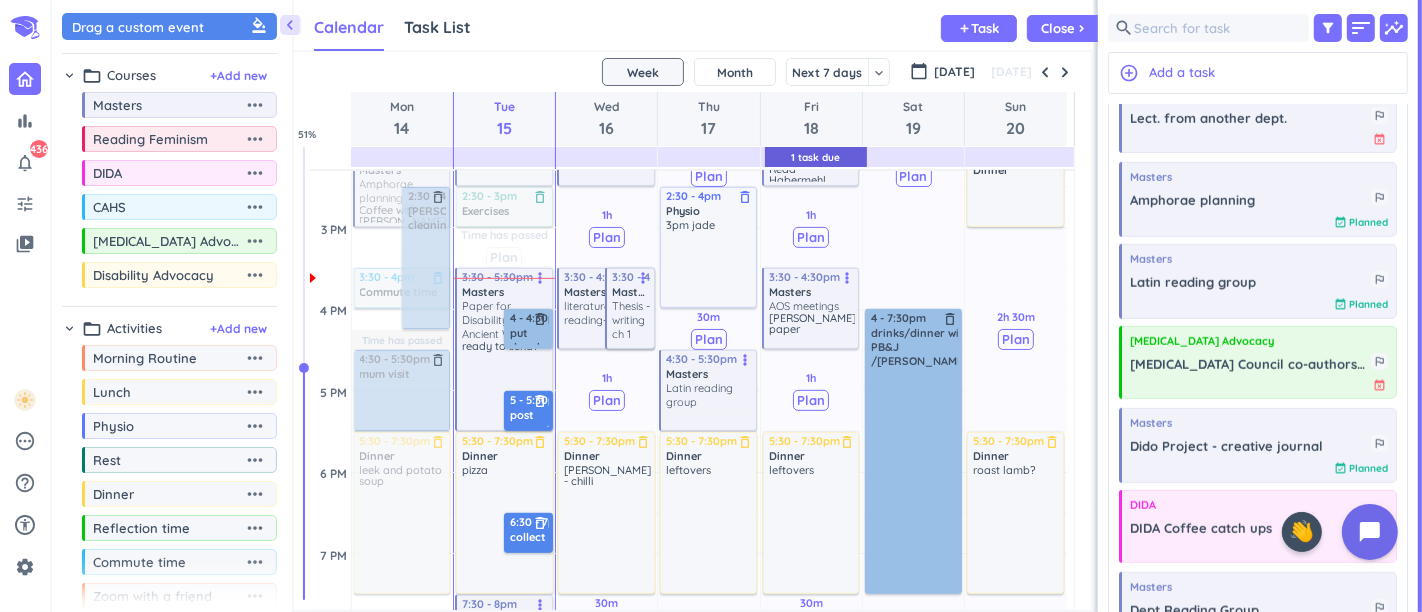 scroll, scrollTop: 810, scrollLeft: 0, axis: vertical 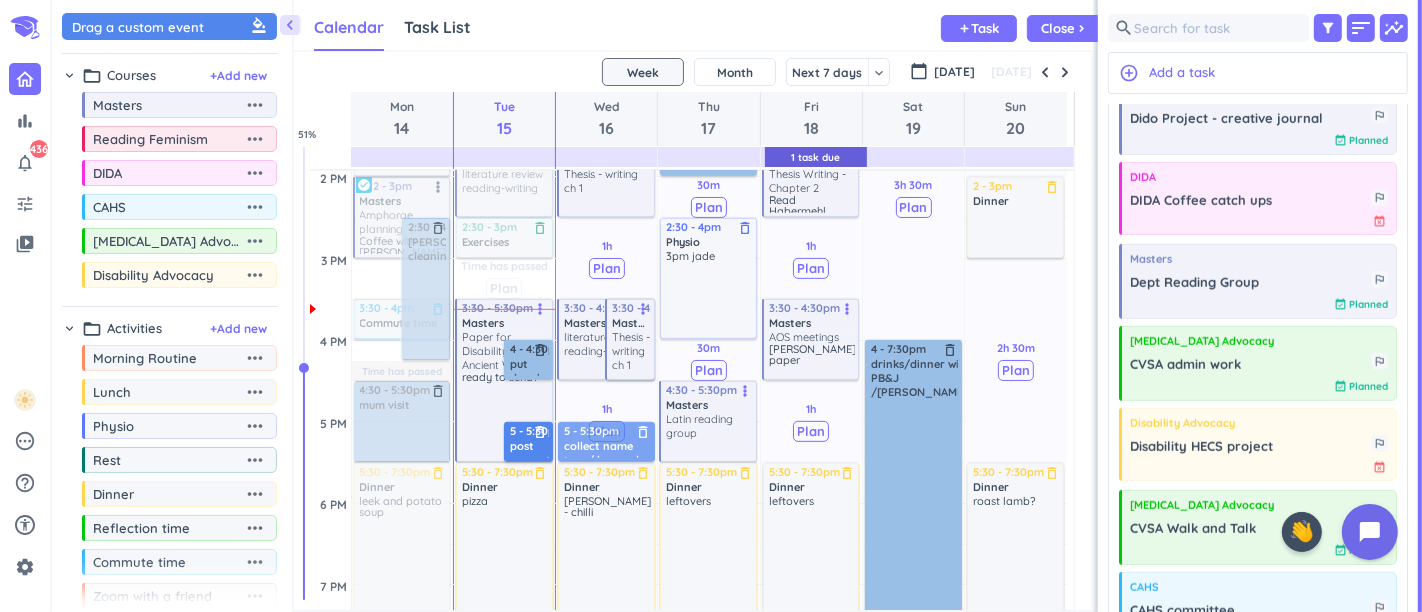 drag, startPoint x: 512, startPoint y: 564, endPoint x: 578, endPoint y: 431, distance: 148.47559 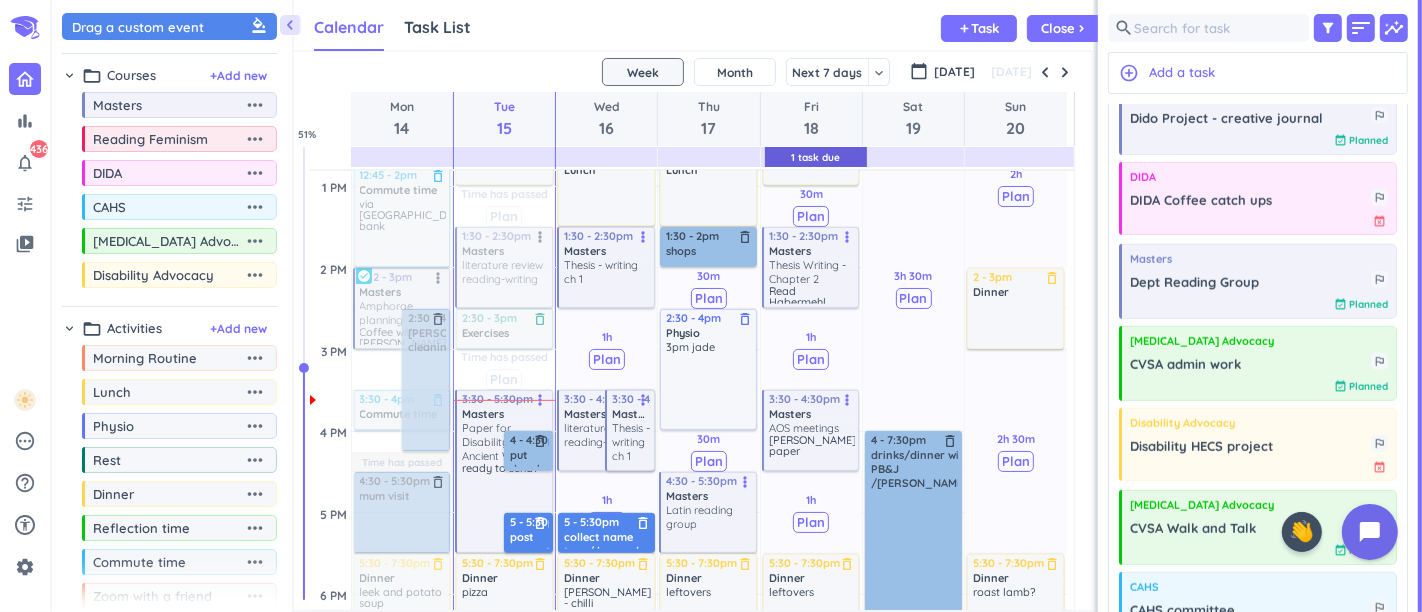scroll, scrollTop: 699, scrollLeft: 0, axis: vertical 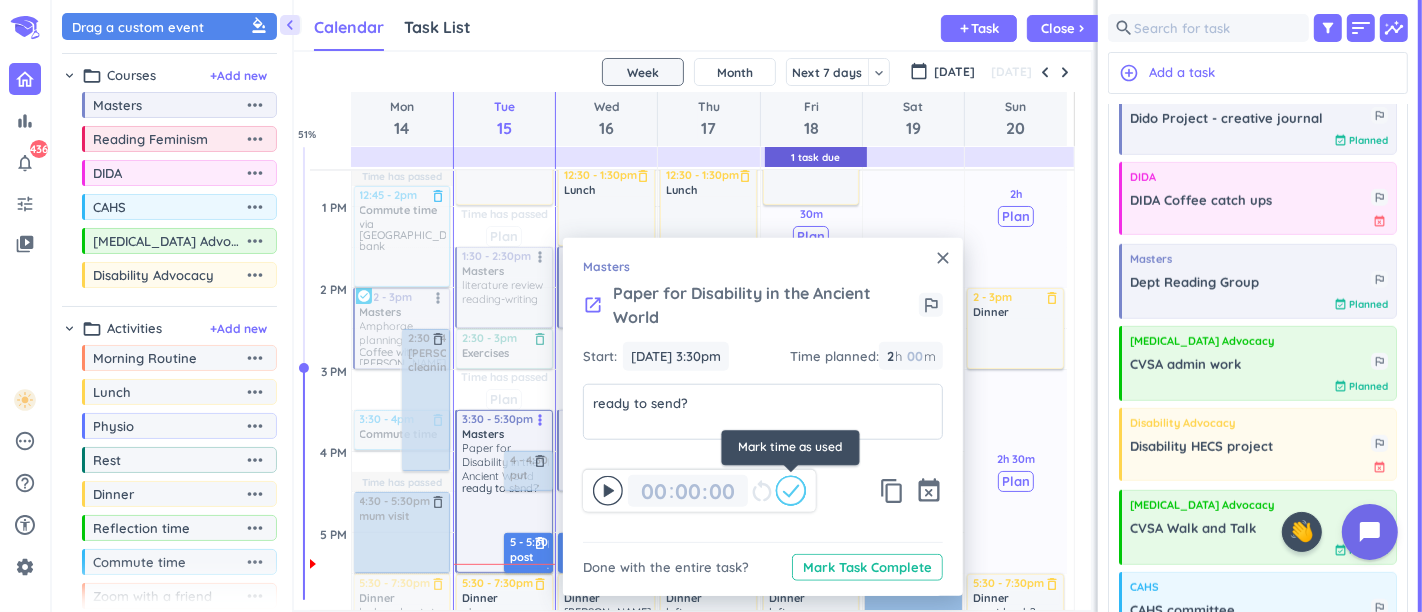 click 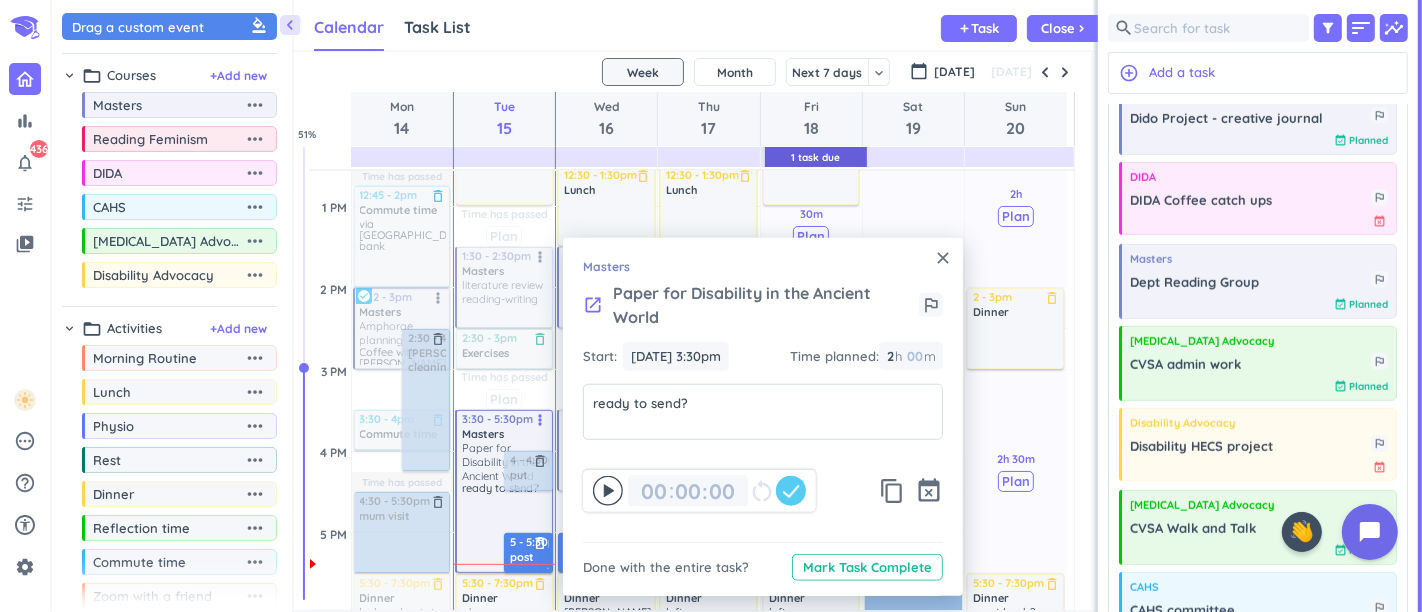 click on "close" at bounding box center (943, 258) 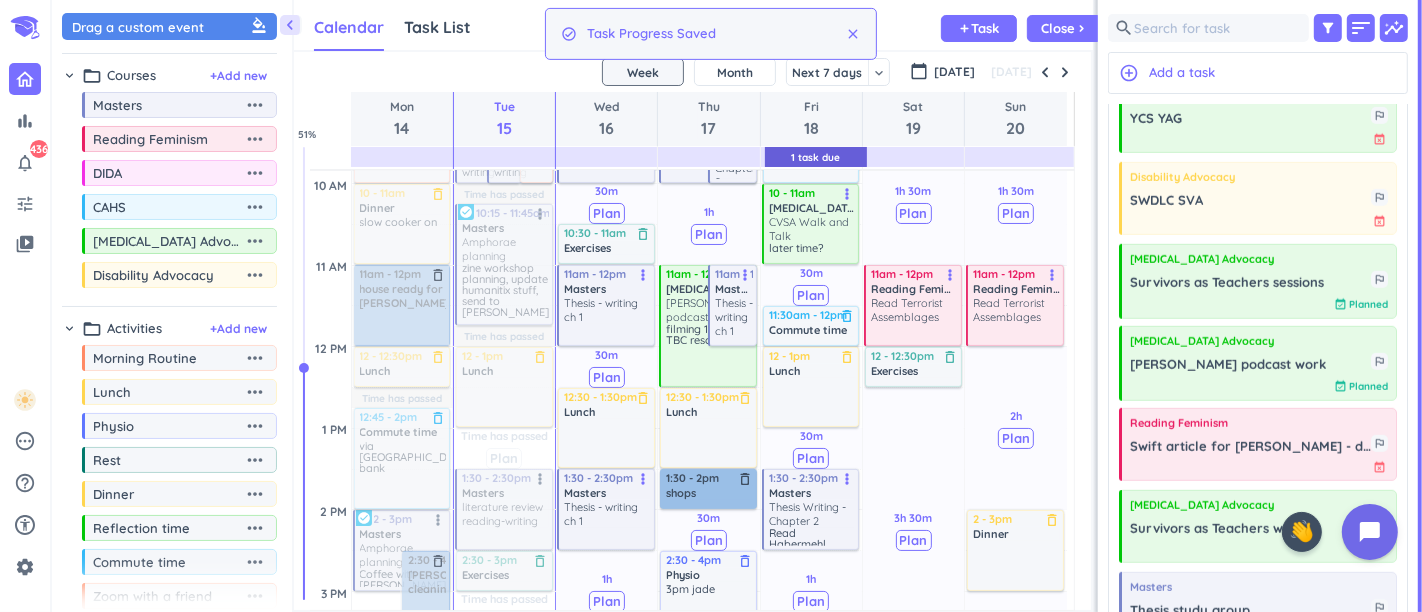 scroll, scrollTop: 588, scrollLeft: 0, axis: vertical 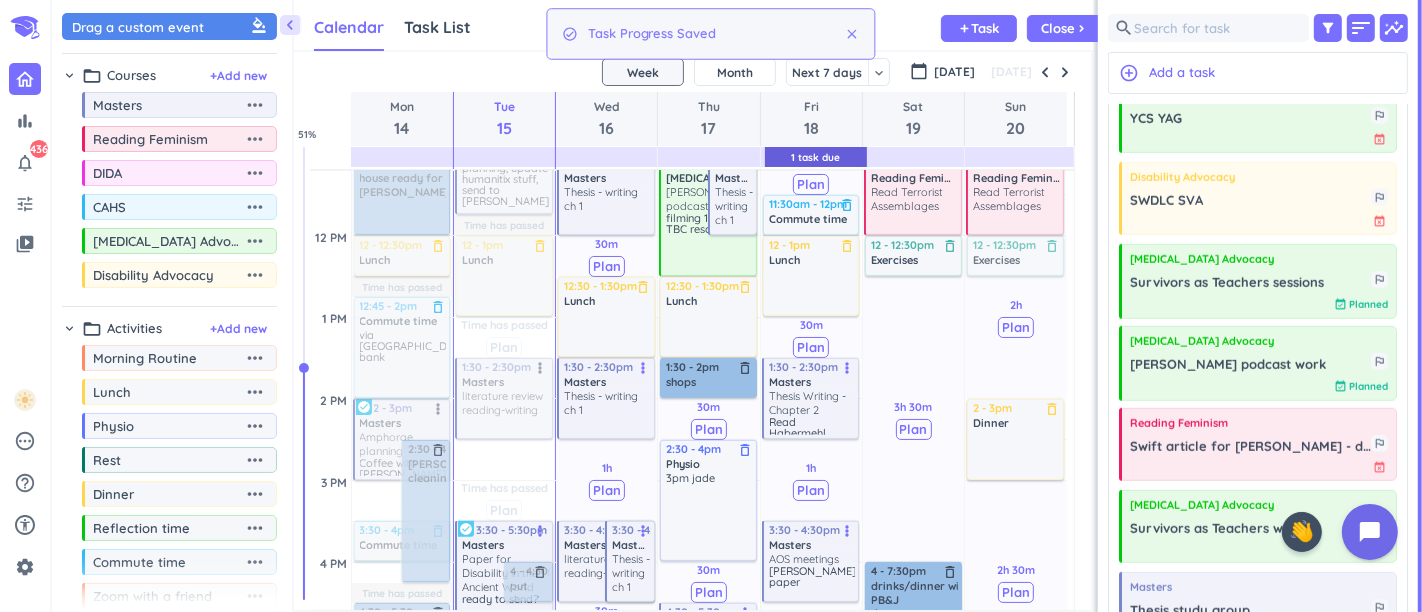 drag, startPoint x: 501, startPoint y: 467, endPoint x: 1017, endPoint y: 264, distance: 554.49524 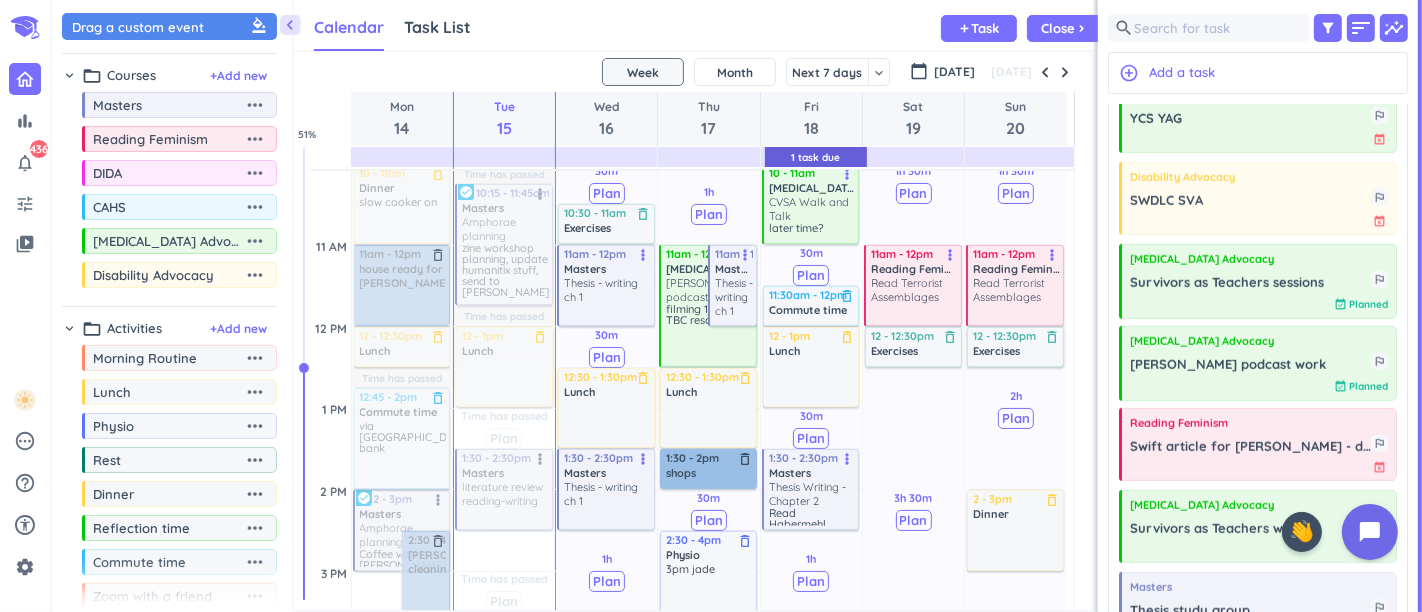scroll, scrollTop: 477, scrollLeft: 0, axis: vertical 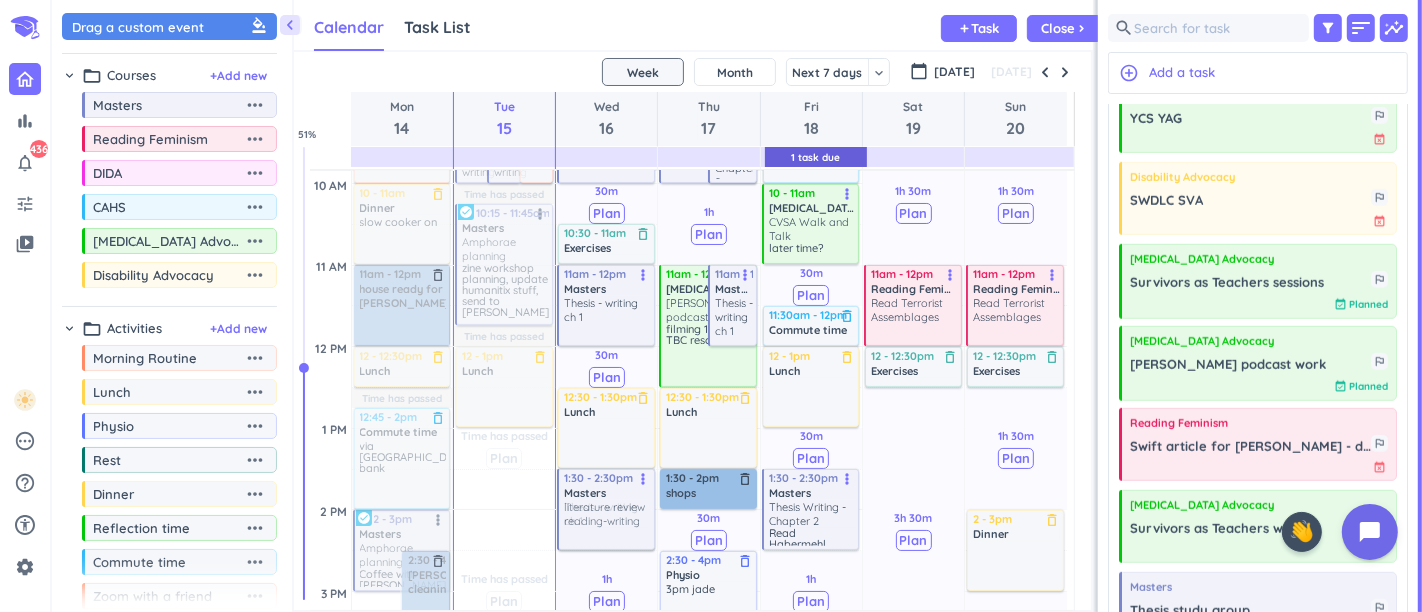 drag, startPoint x: 496, startPoint y: 512, endPoint x: 549, endPoint y: 516, distance: 53.15073 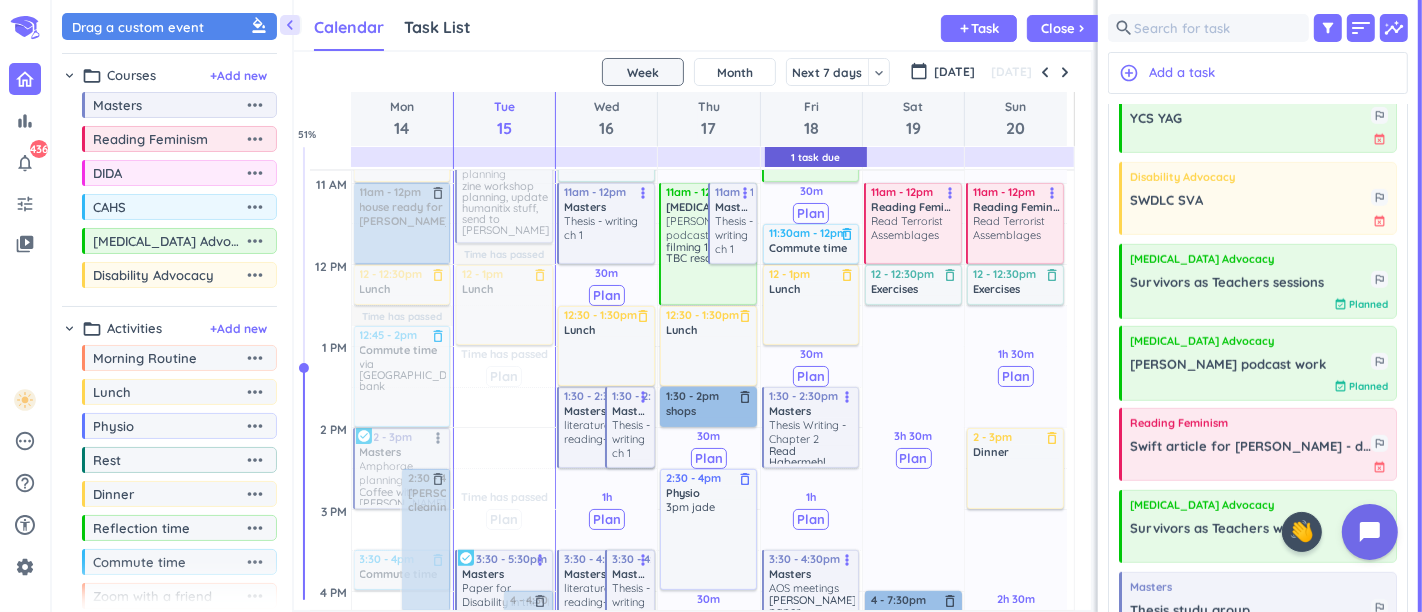 scroll, scrollTop: 588, scrollLeft: 0, axis: vertical 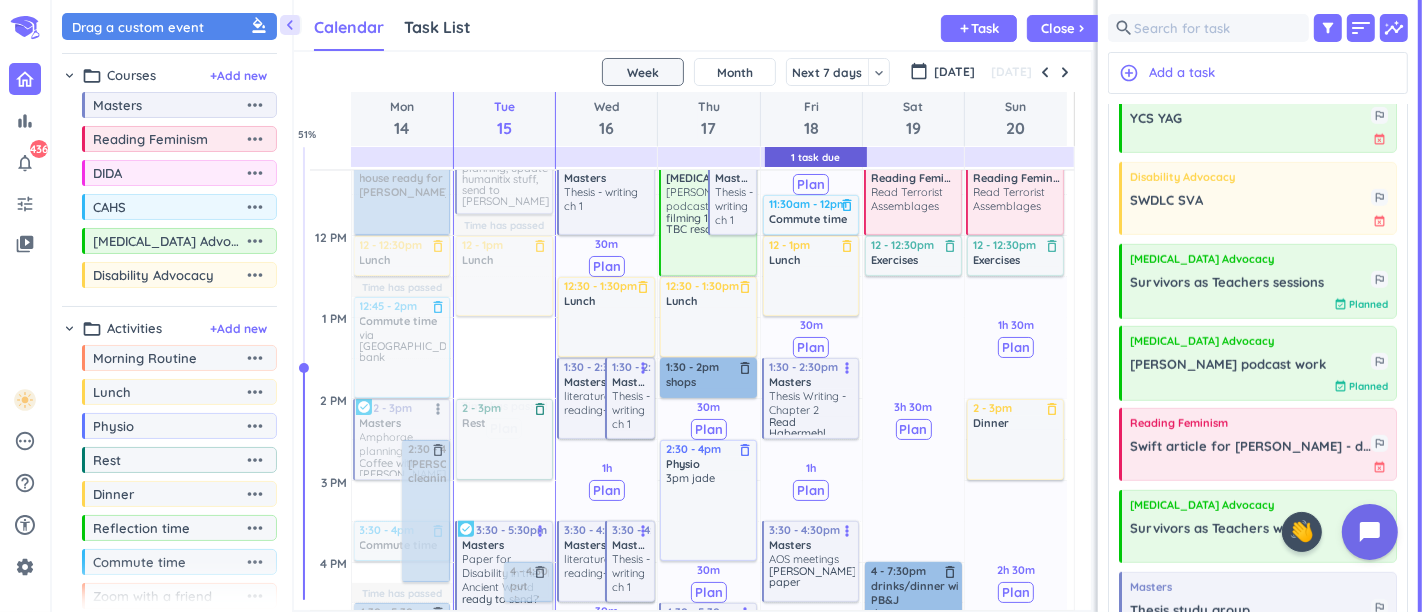 drag, startPoint x: 165, startPoint y: 462, endPoint x: 514, endPoint y: 436, distance: 349.96713 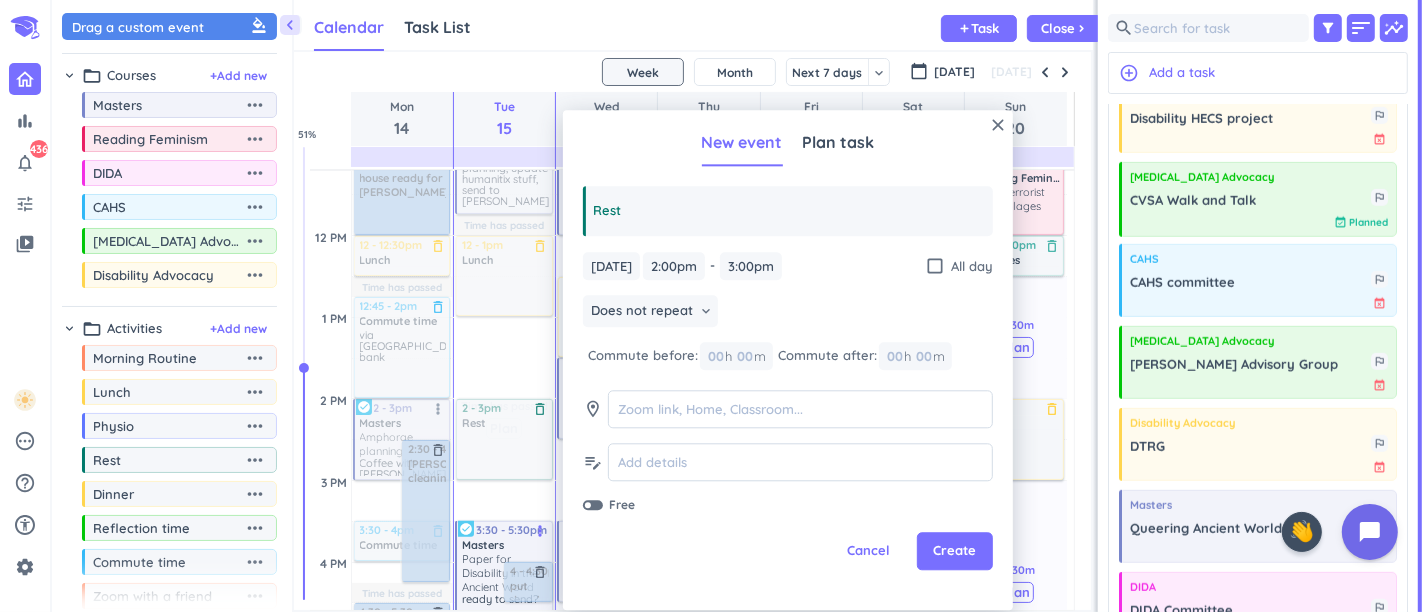 drag, startPoint x: 500, startPoint y: 478, endPoint x: 489, endPoint y: 450, distance: 30.083218 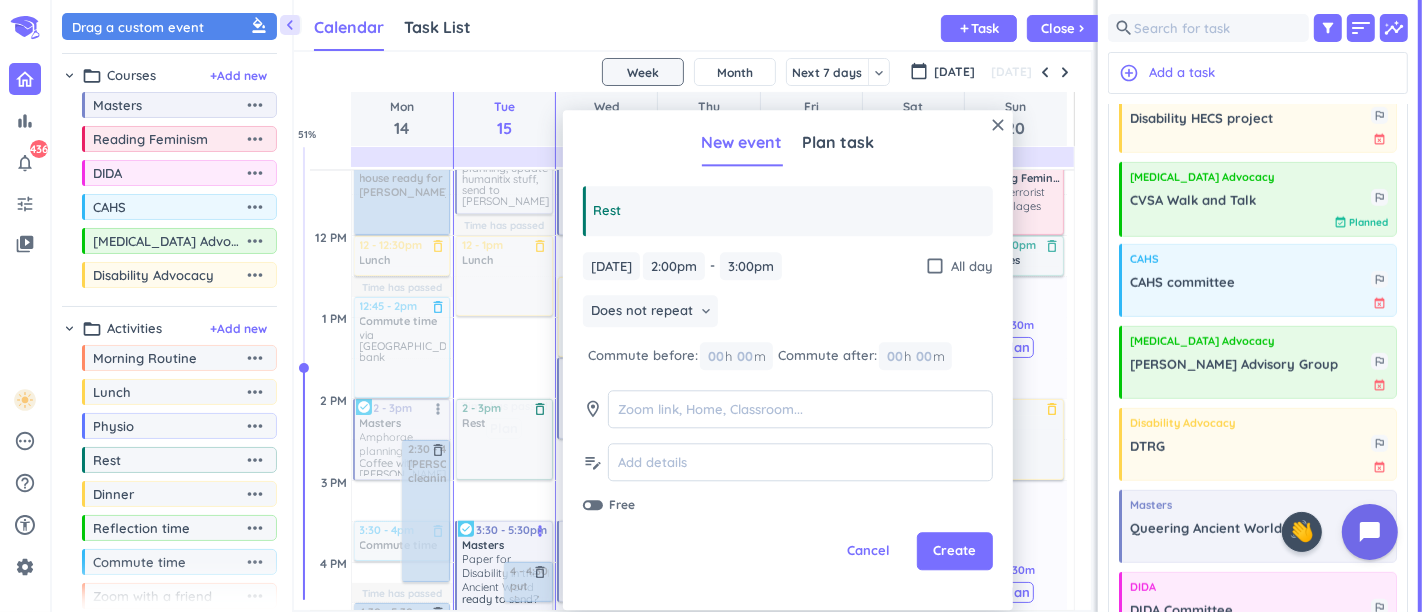 click on "Time has passed Past due Plan Time has passed Past due Plan 1h  Past due Plan Time has passed Time has passed Adjust Awake Time Adjust Awake Time 9 - 10am Masters  literature review reading-writing more_vert 9 - 10am Masters  literature review reading-writing more_vert 9 - 10am Morning Routine delete_outline 3:30 - 5:30pm Masters  Paper for Disability in the Ancient World  ready to send? more_vert check_circle   4 - 4:30pm put dough on  delete_outline 5 - 5:30pm post promoting AOS on socials delete_outline 6:30 - 7am Centrelink reporting delete_outline priority_high 7 - 7:30am THESIS WRITING DAY delete_outline priority_high 10:15 - 11:45am Masters  Amphorae planning zine workshop planning, update humanitix stuff, send to [PERSON_NAME] more_vert check_circle   12 - 1pm Lunch delete_outline 2 - 3pm Rest delete_outline 5:30 - 7:30pm Dinner delete_outline pizza 7:30 - 8pm AOS meetings more_vert 8 - 9pm Masters  Dido Project - creative journal more_vert 2 - 3pm Rest delete_outline" at bounding box center [504, 562] 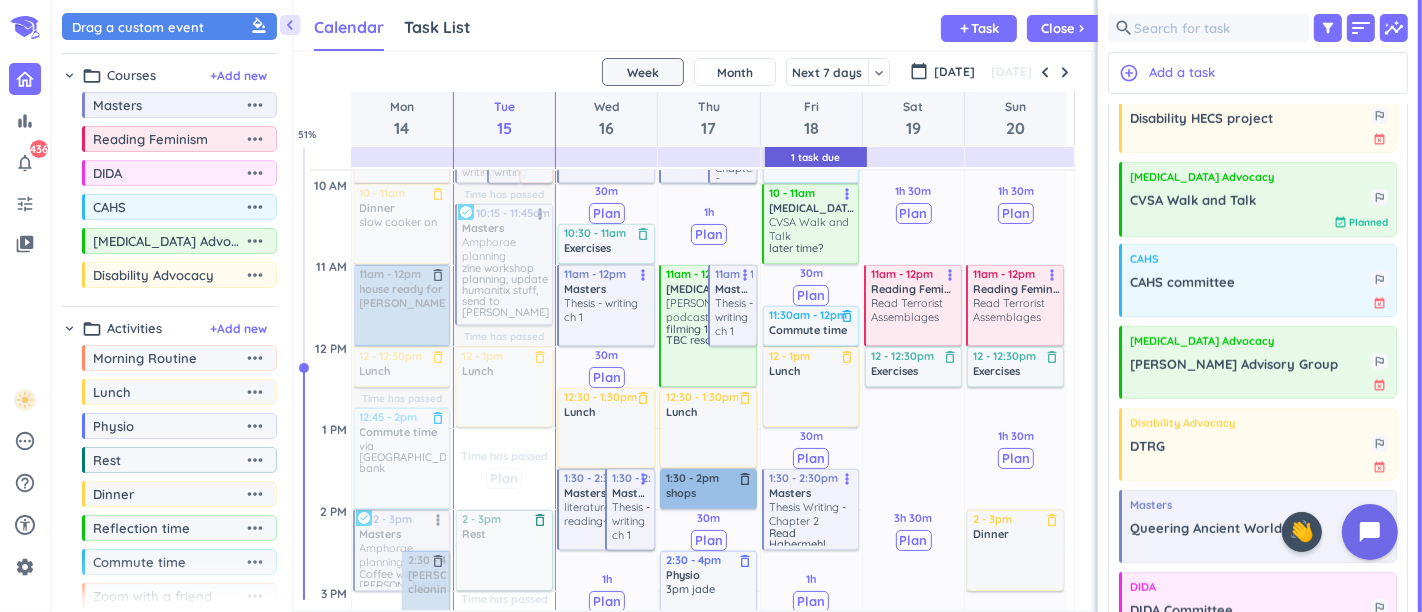scroll, scrollTop: 254, scrollLeft: 0, axis: vertical 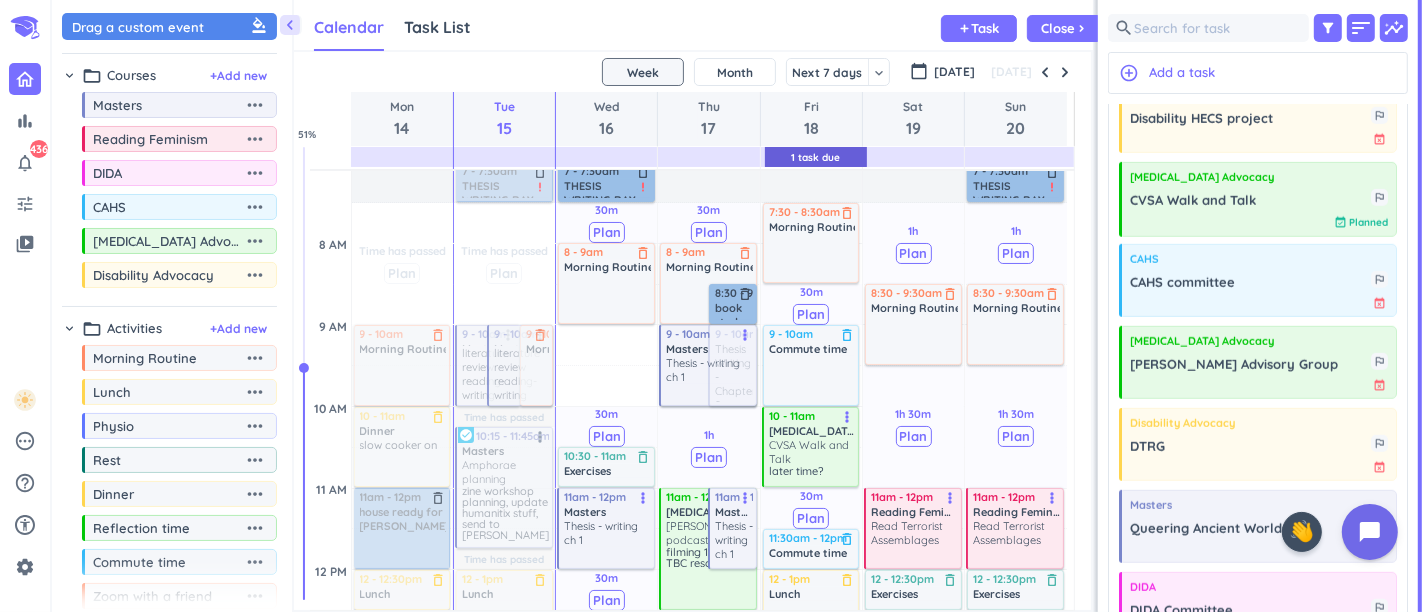 drag, startPoint x: 602, startPoint y: 370, endPoint x: 661, endPoint y: 370, distance: 59 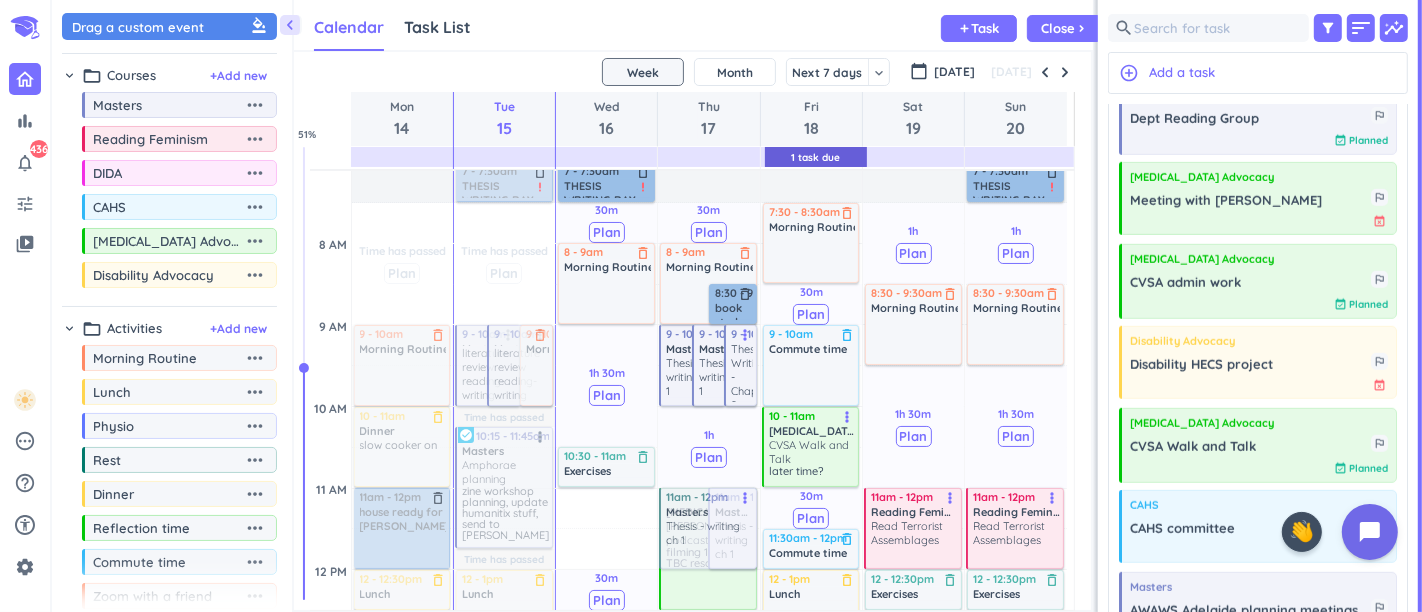 drag, startPoint x: 631, startPoint y: 508, endPoint x: 690, endPoint y: 520, distance: 60.207973 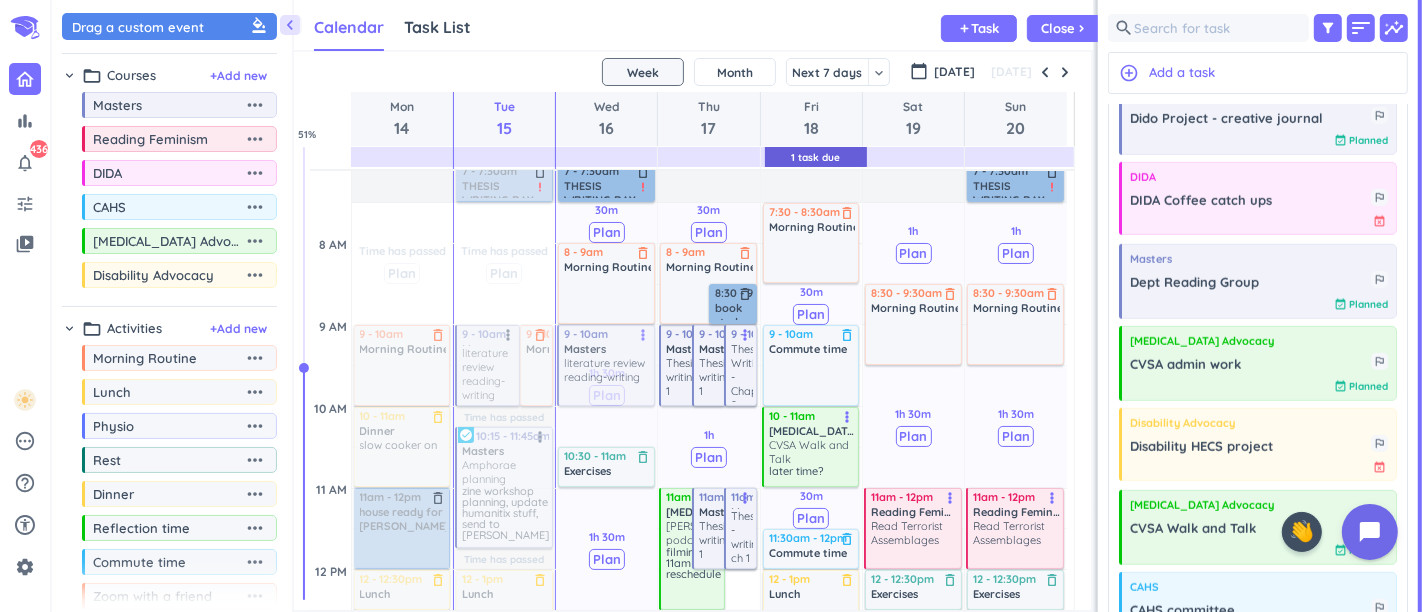 drag, startPoint x: 522, startPoint y: 404, endPoint x: 586, endPoint y: 378, distance: 69.079666 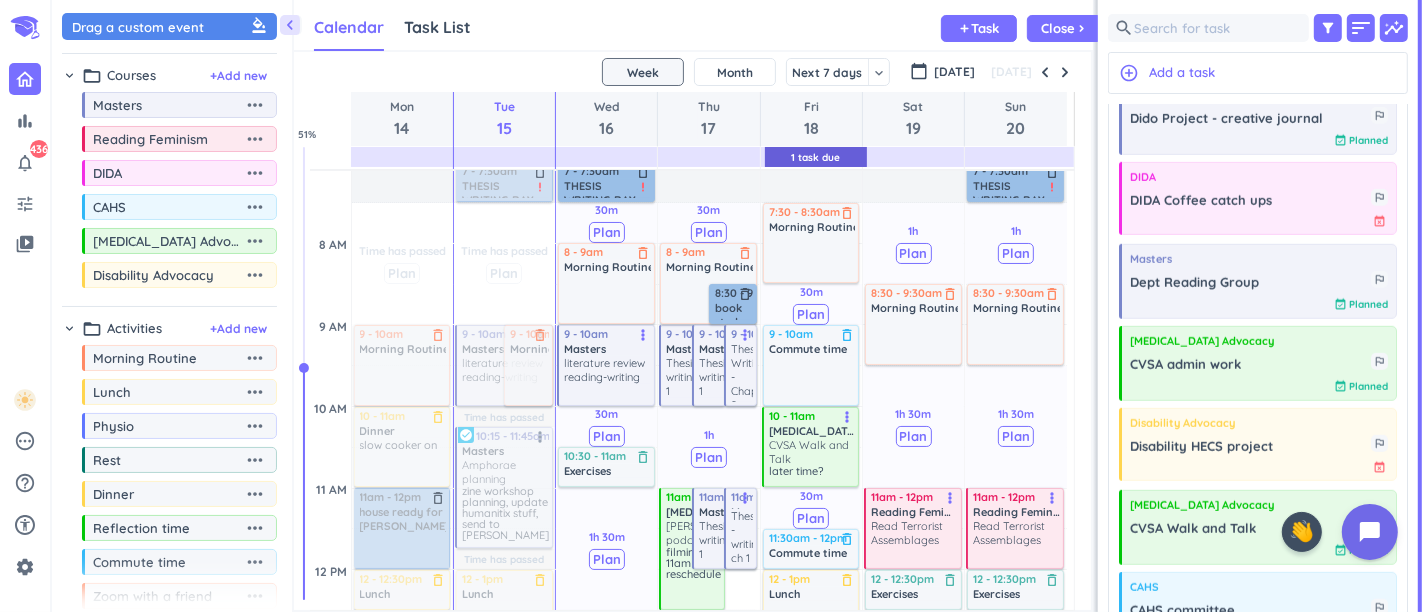 scroll, scrollTop: 143, scrollLeft: 0, axis: vertical 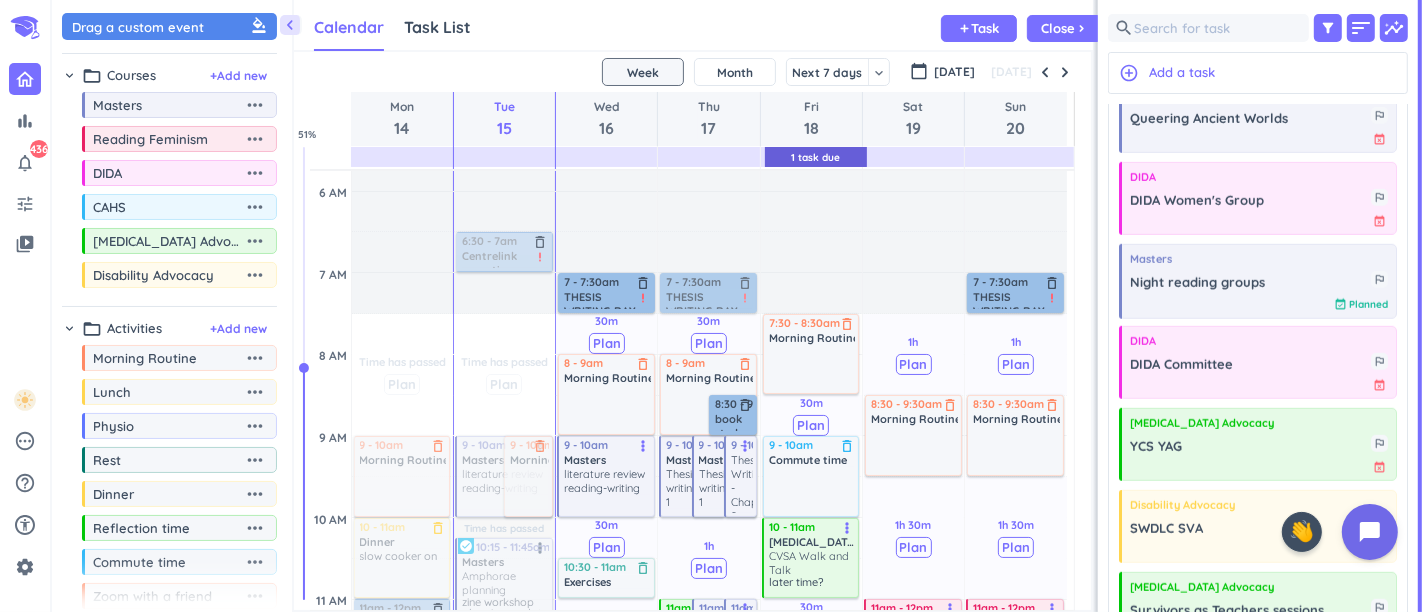 drag, startPoint x: 674, startPoint y: 291, endPoint x: 706, endPoint y: 291, distance: 32 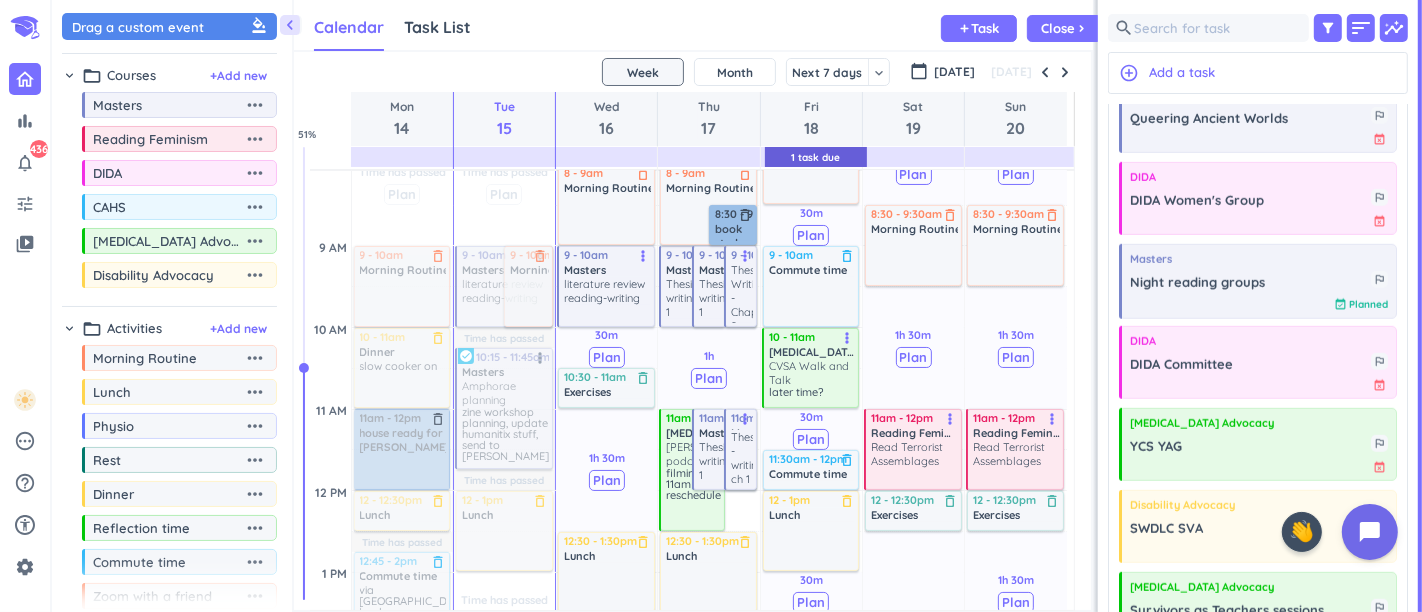scroll, scrollTop: 365, scrollLeft: 0, axis: vertical 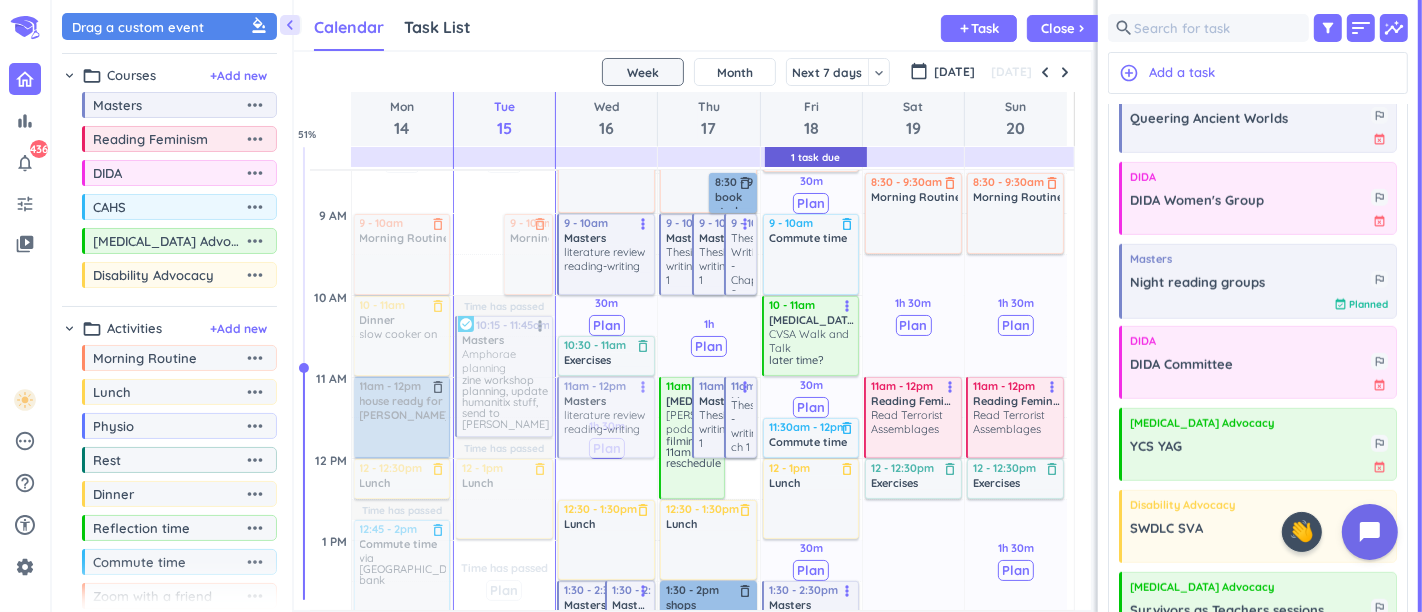 drag, startPoint x: 470, startPoint y: 256, endPoint x: 622, endPoint y: 412, distance: 217.80725 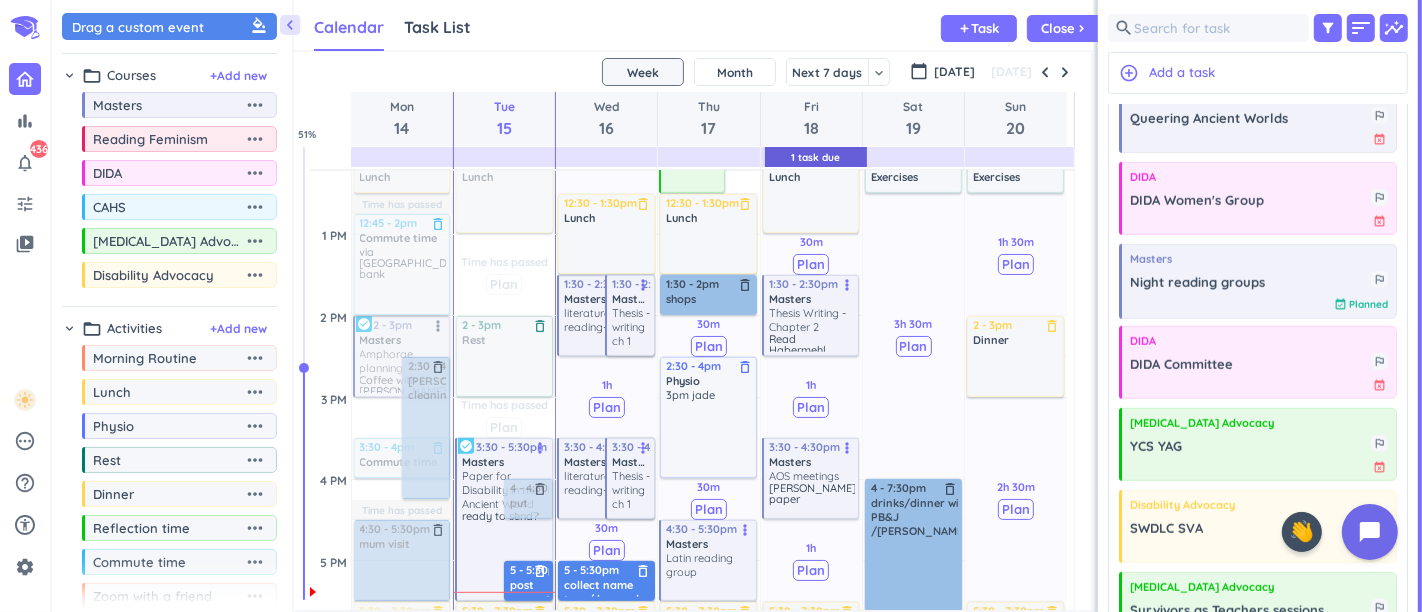 scroll, scrollTop: 699, scrollLeft: 0, axis: vertical 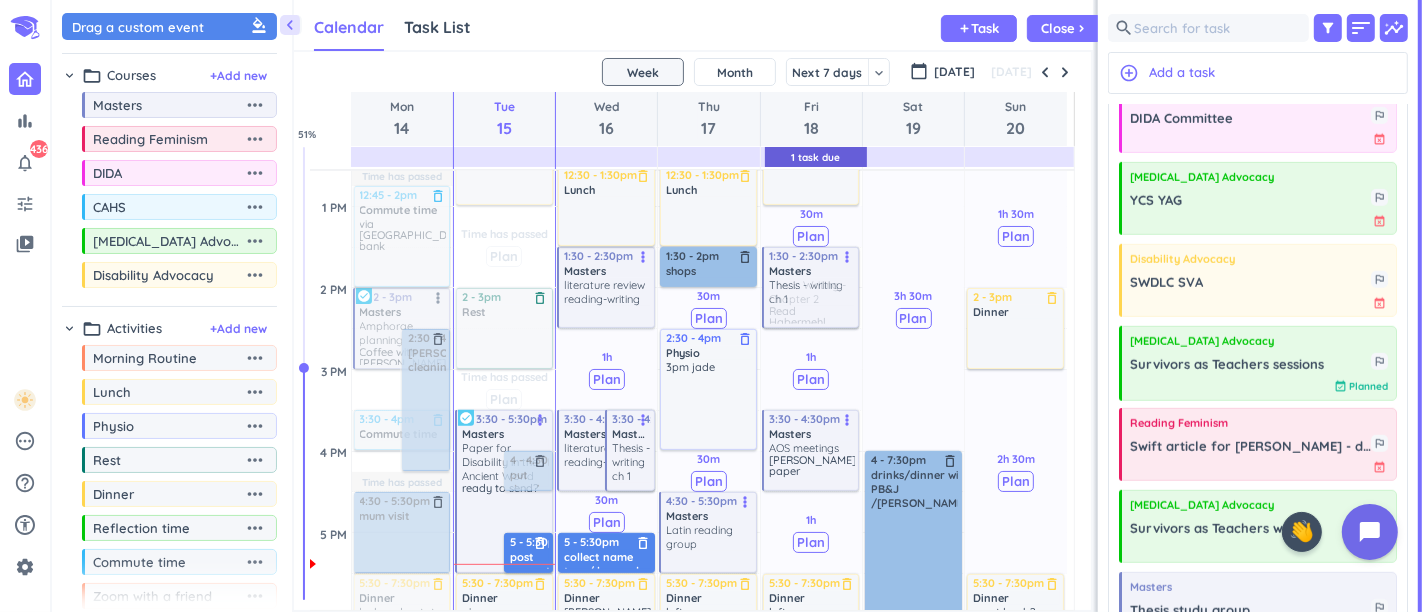 drag, startPoint x: 622, startPoint y: 310, endPoint x: 781, endPoint y: 305, distance: 159.0786 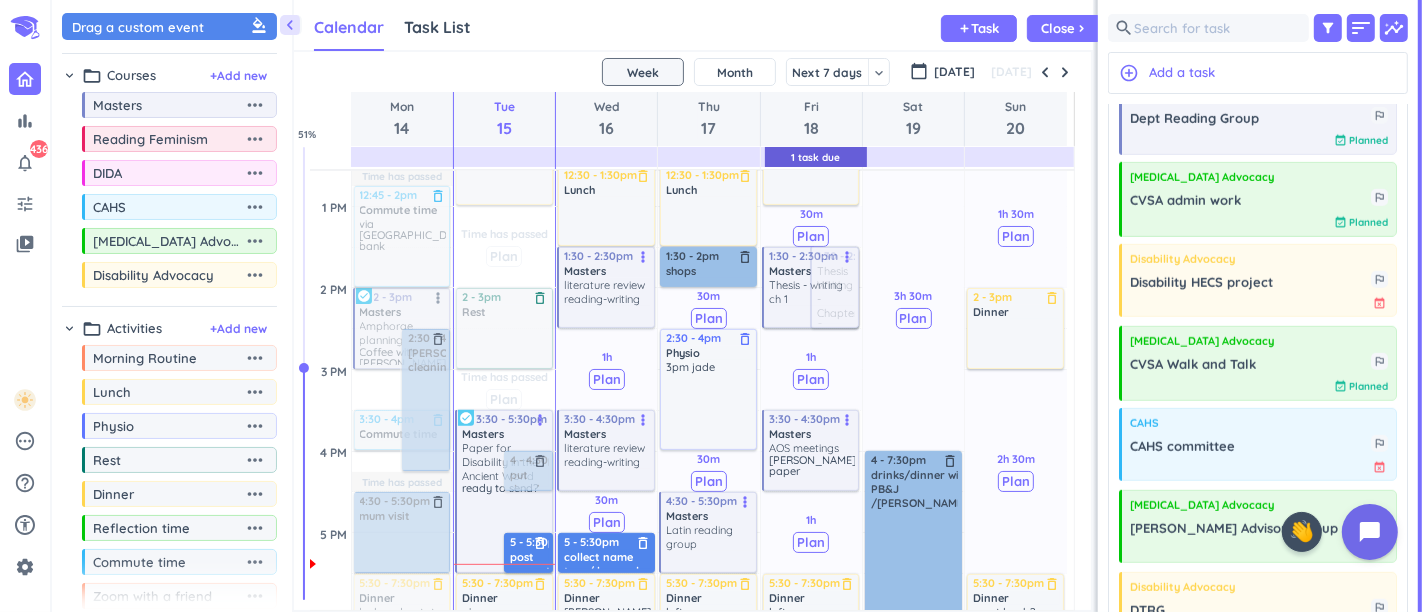 drag, startPoint x: 643, startPoint y: 467, endPoint x: 820, endPoint y: 429, distance: 181.03314 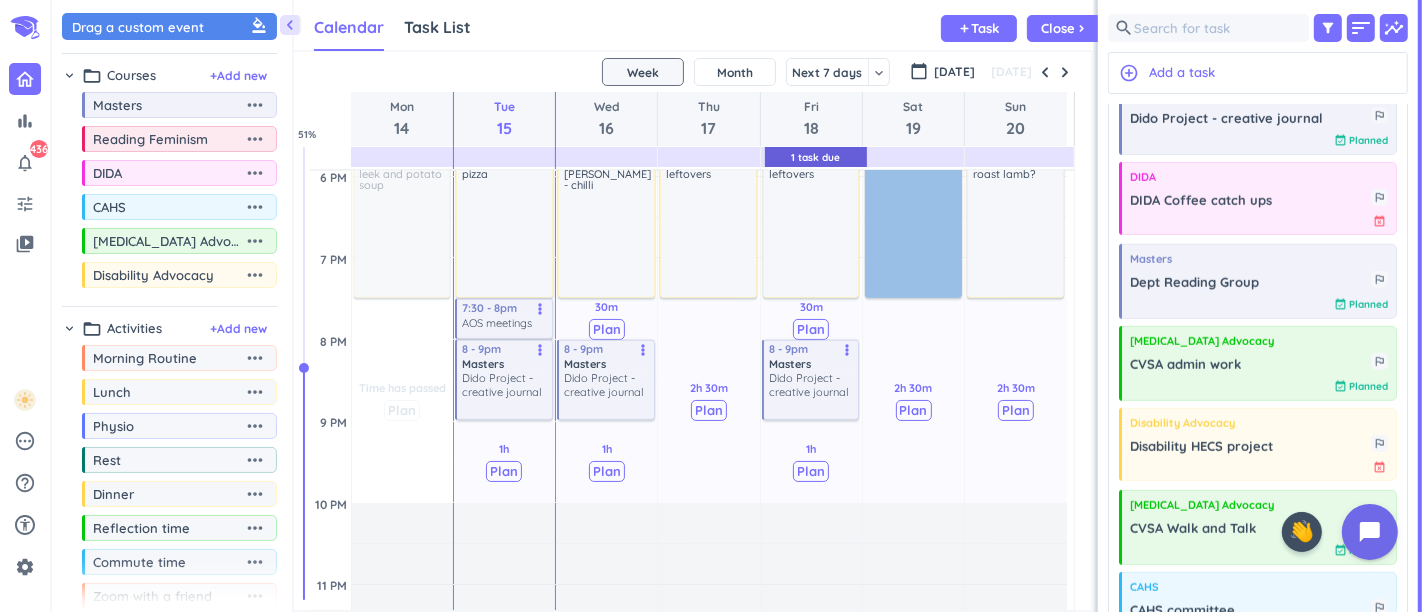 scroll, scrollTop: 1143, scrollLeft: 0, axis: vertical 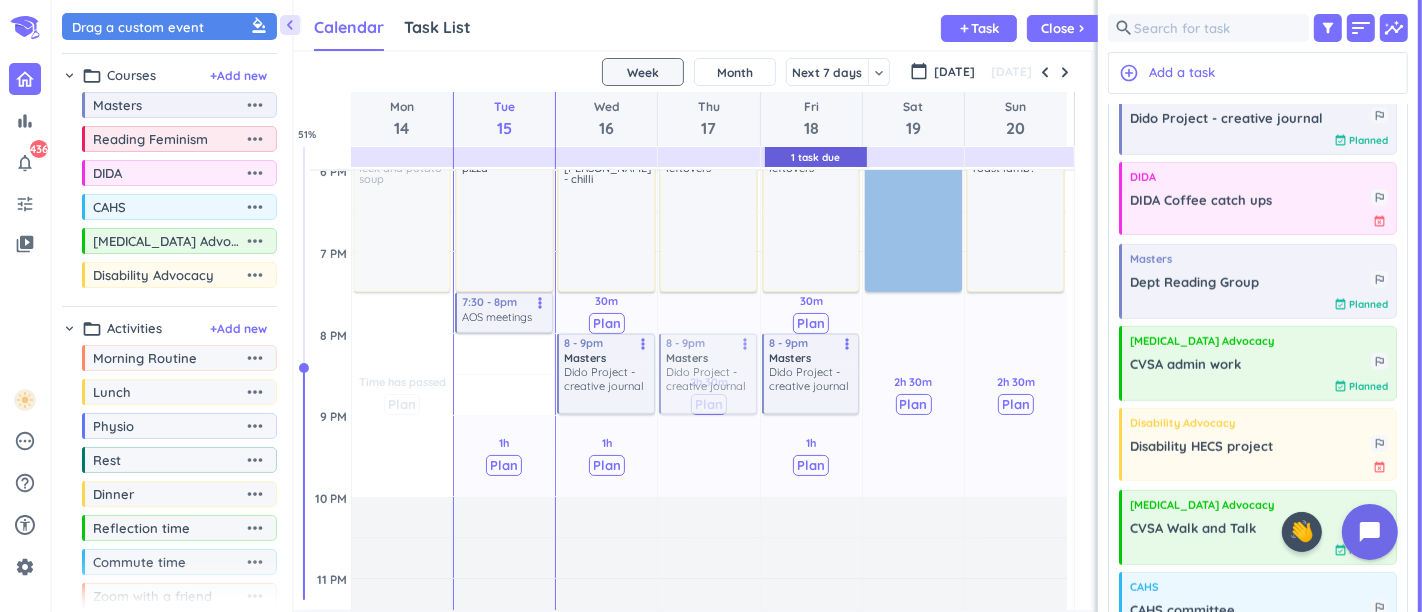 drag, startPoint x: 501, startPoint y: 380, endPoint x: 734, endPoint y: 364, distance: 233.5487 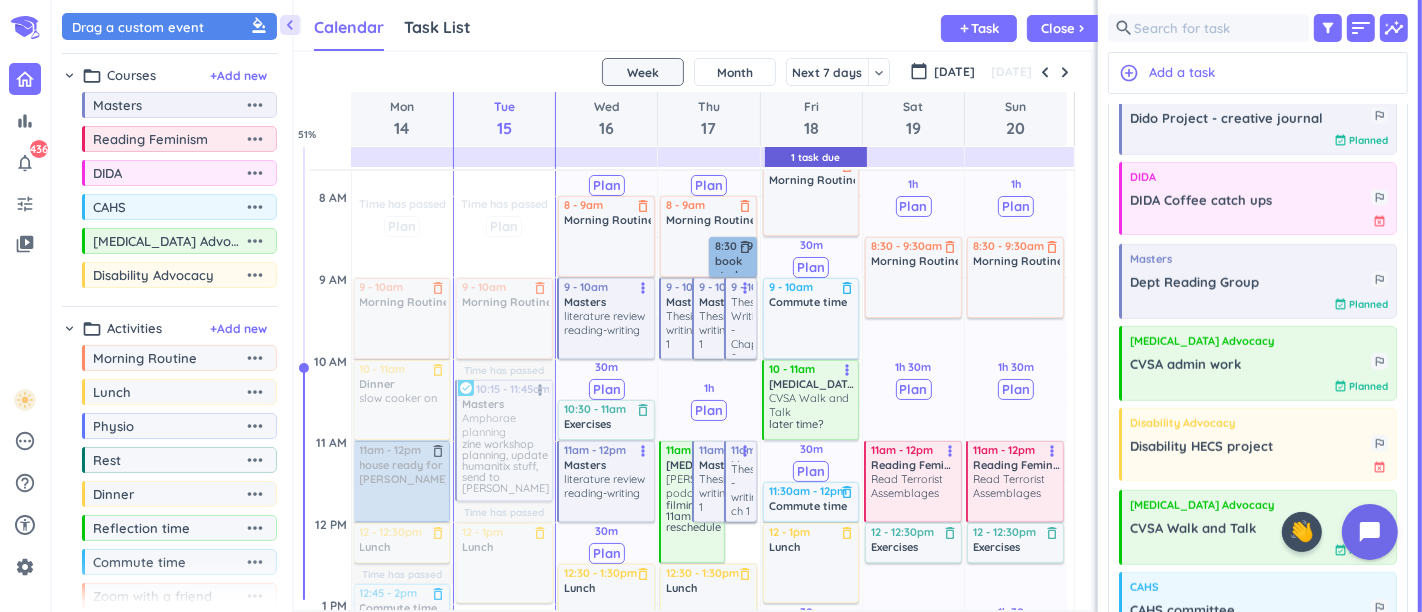 scroll, scrollTop: 254, scrollLeft: 0, axis: vertical 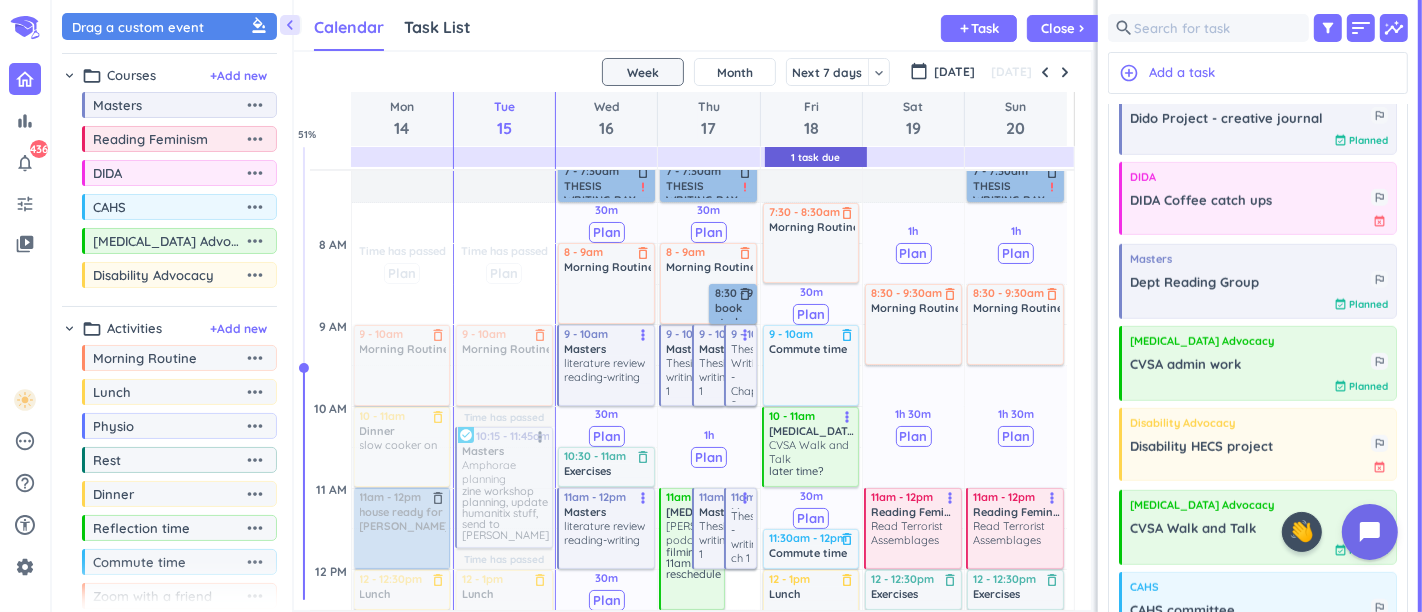 click at bounding box center (1065, 72) 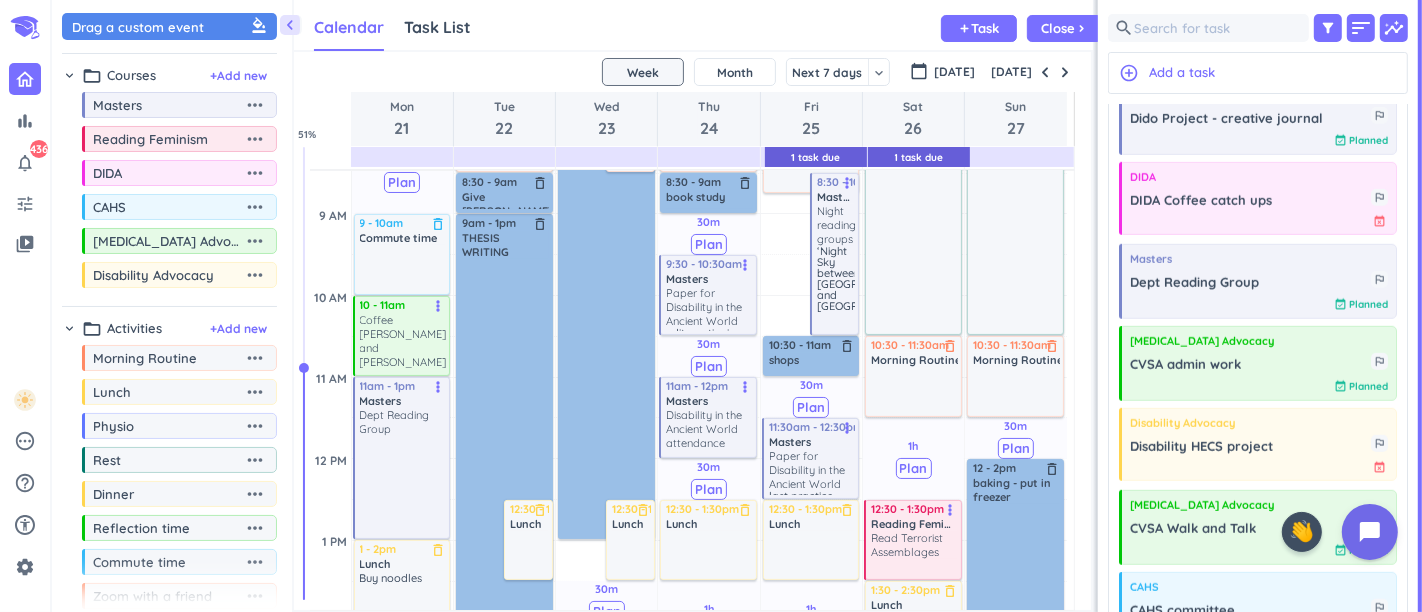 scroll, scrollTop: 387, scrollLeft: 0, axis: vertical 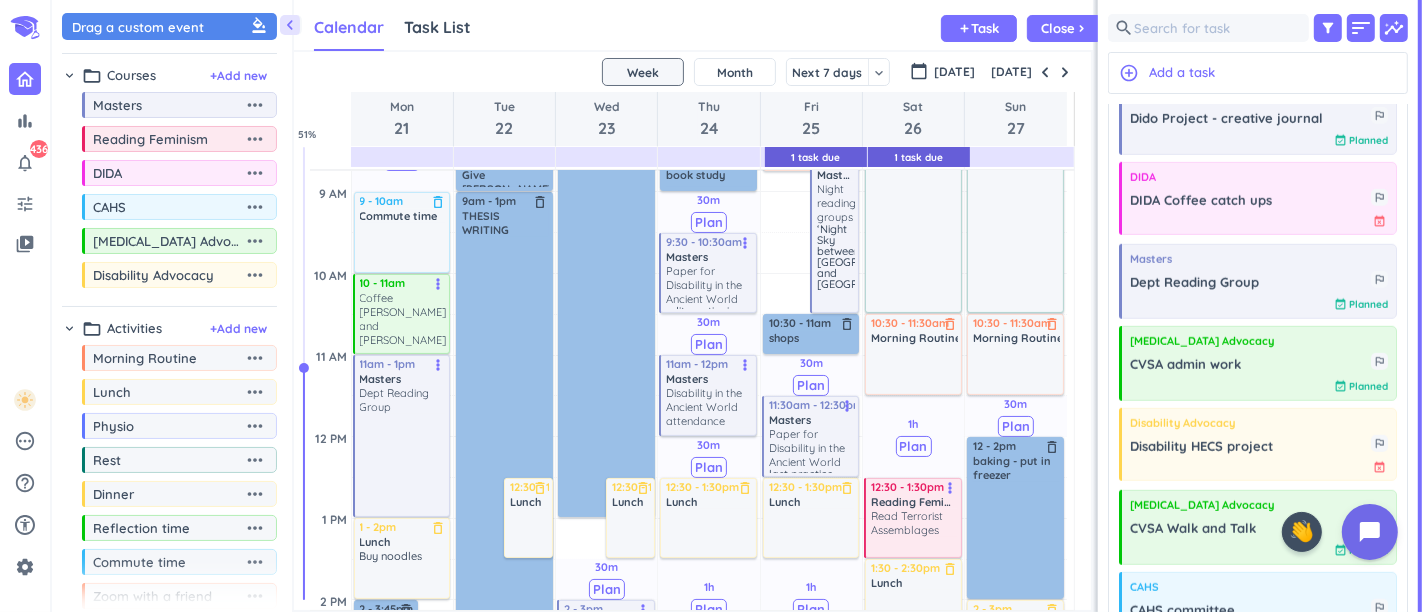 click on "Paper for Disability in the Ancient World" at bounding box center (709, 285) 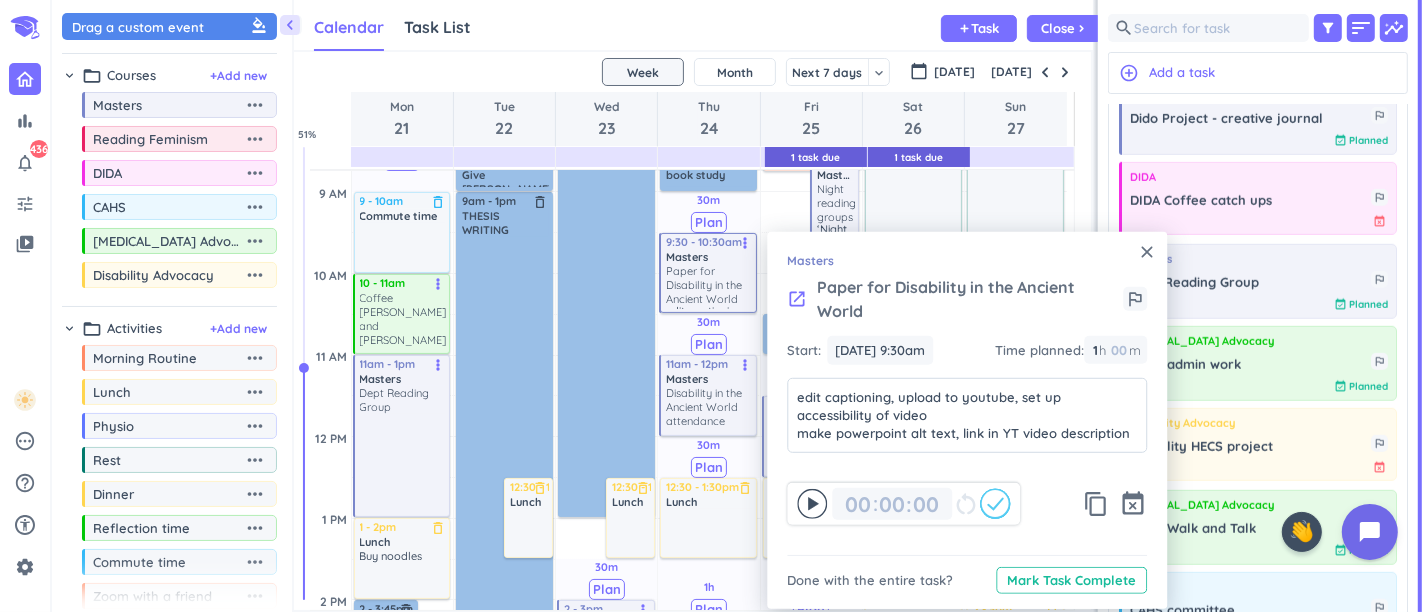 click on "close" at bounding box center (1147, 252) 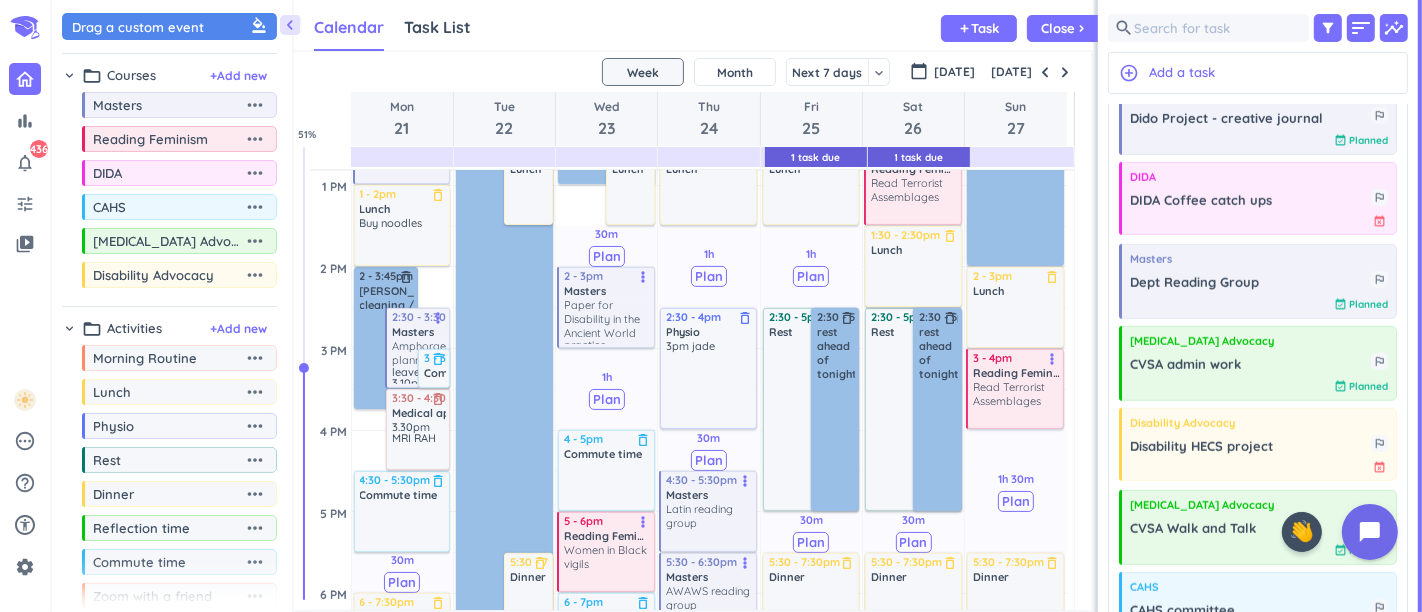scroll, scrollTop: 831, scrollLeft: 0, axis: vertical 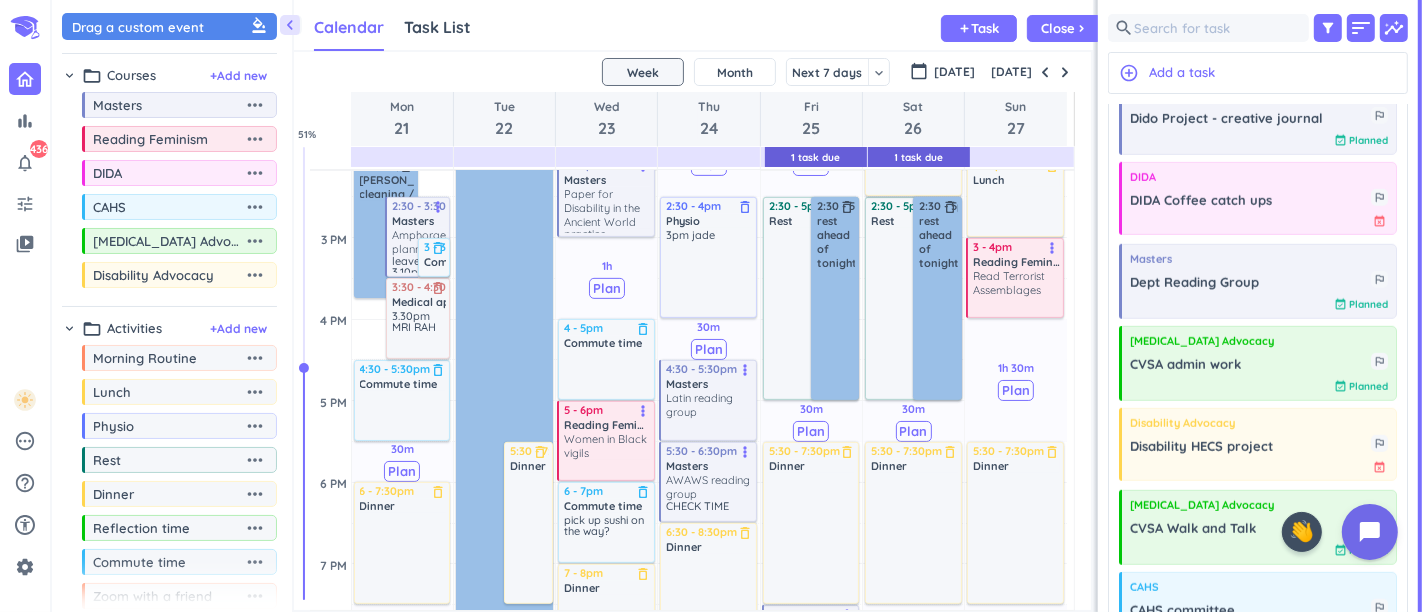 click on "Paper for Disability in the Ancient World" at bounding box center [607, 208] 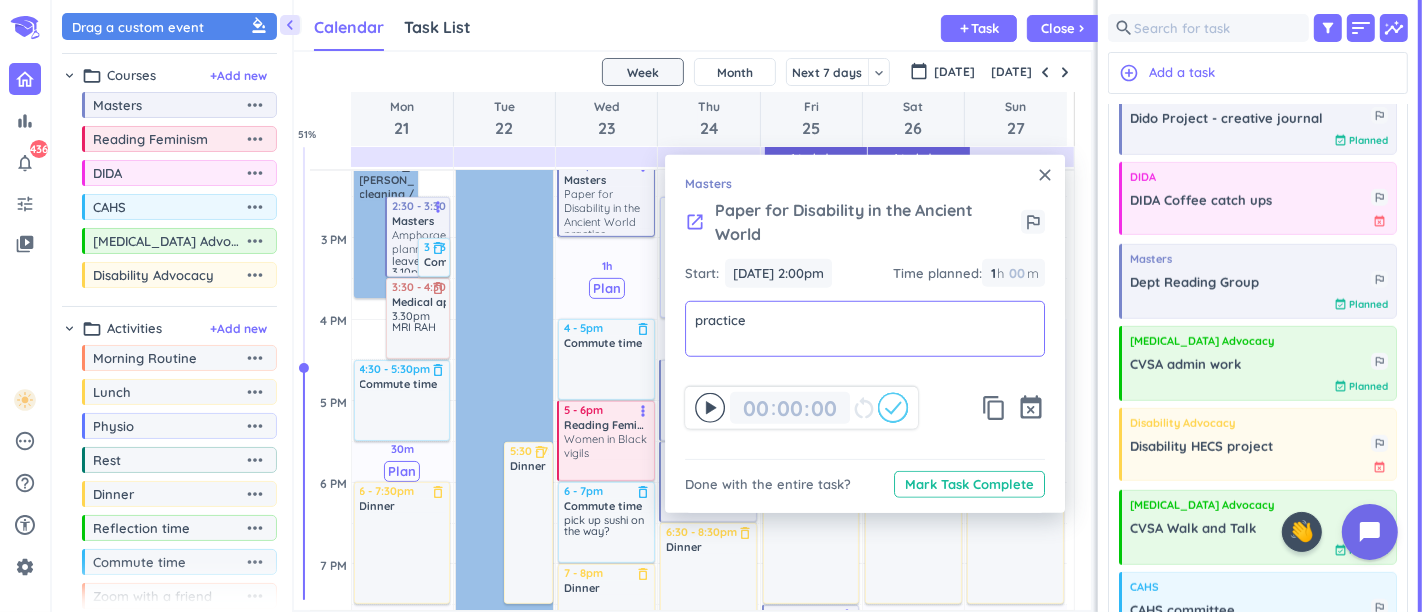 click on "practice" at bounding box center [865, 320] 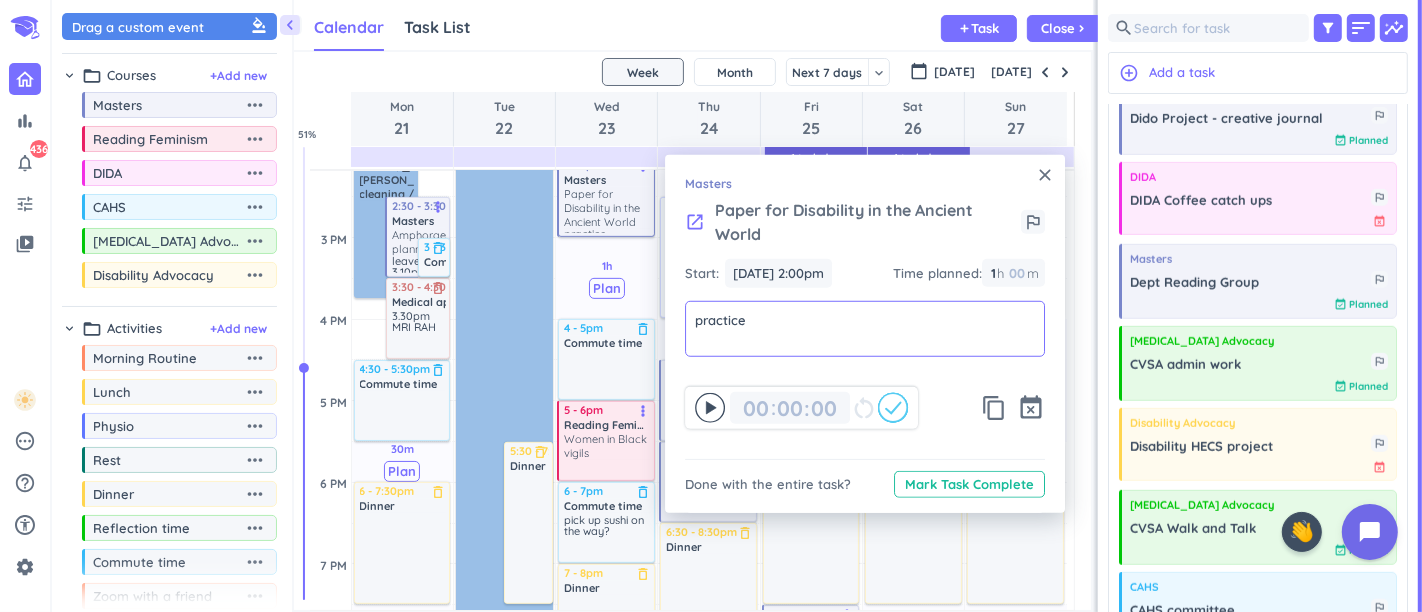drag, startPoint x: 582, startPoint y: 332, endPoint x: 688, endPoint y: 325, distance: 106.23088 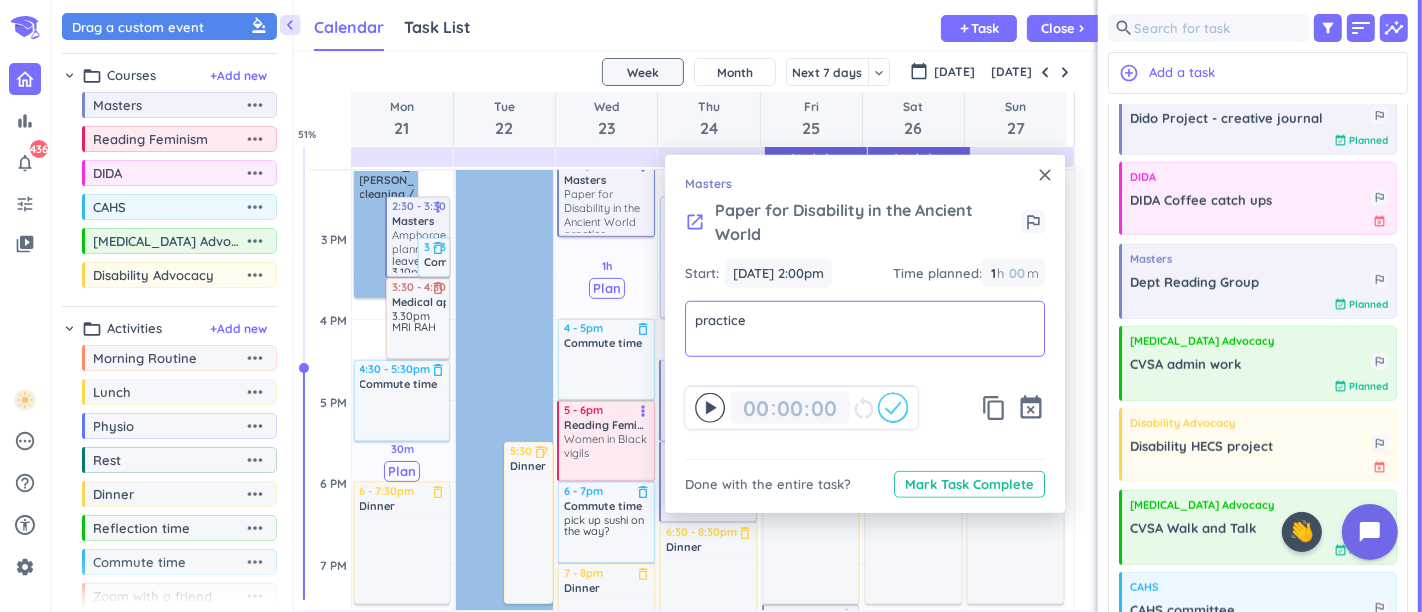 click on "practice  practice" 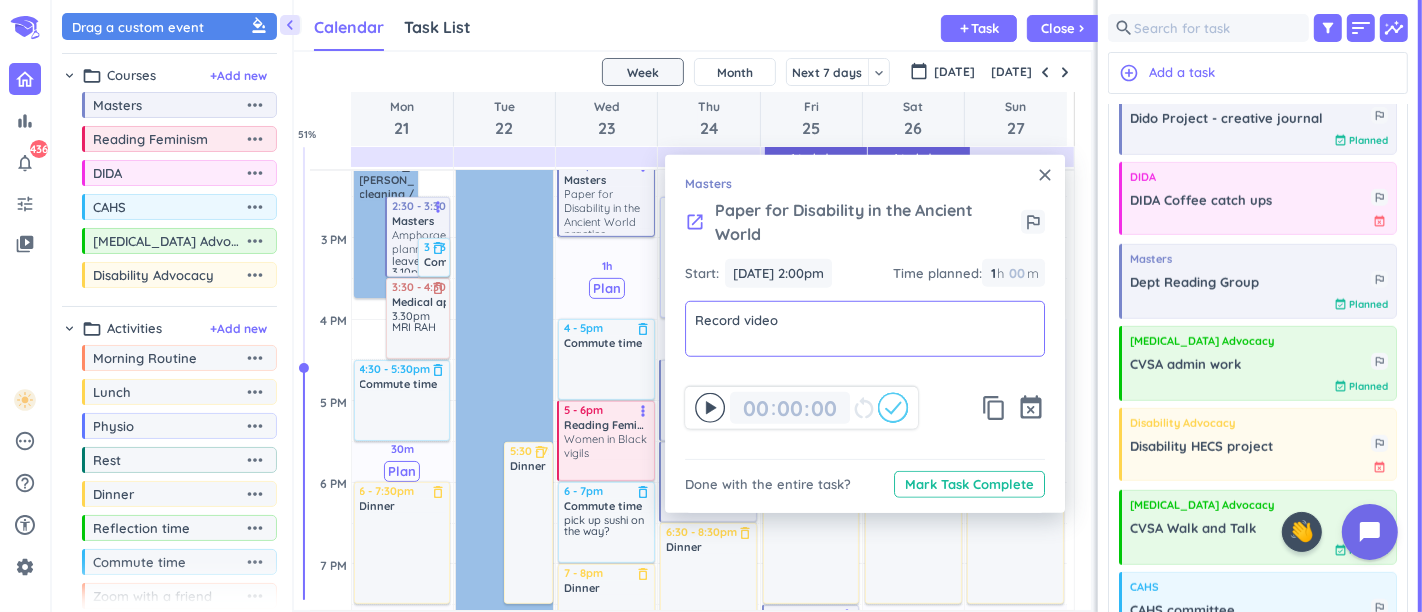type on "Record video" 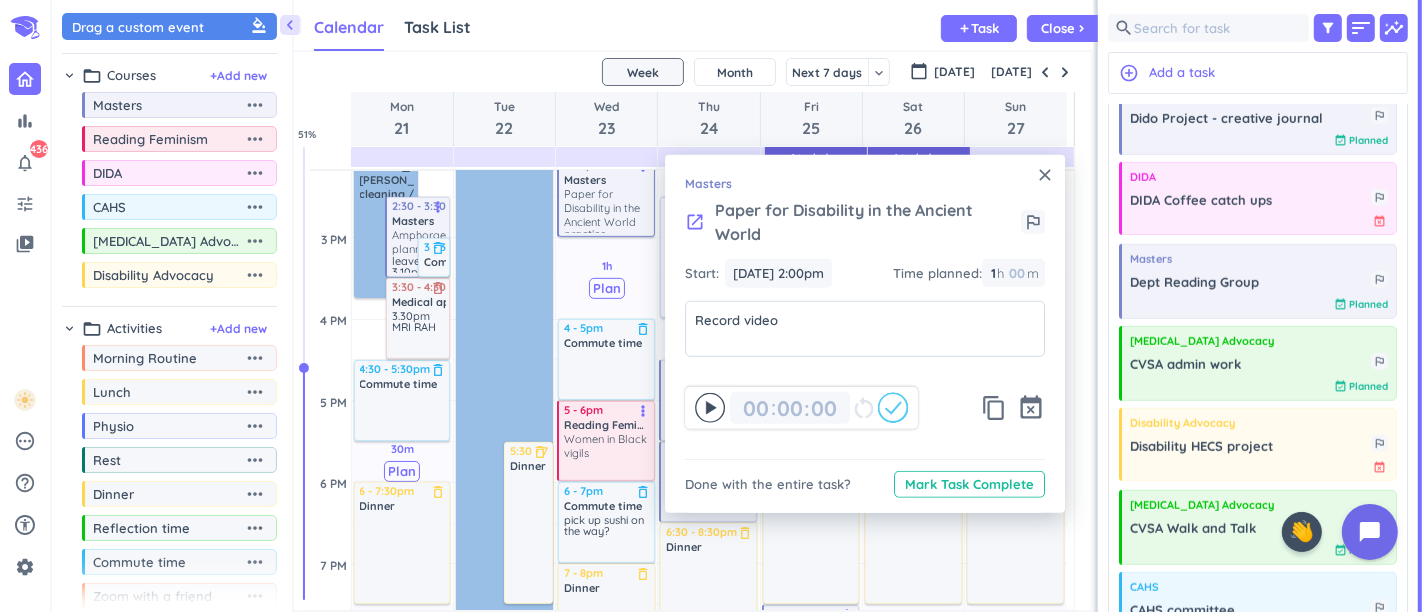 click on "close Masters  launch Paper for Disability in the Ancient World  outlined_flag Start: [DATE] 2:00pm [DATE] 2:00pm Time planned : 1 1 00 h 00 m Record video Record video 00 00 : 00 restart_alt content_copy event_busy Done with the entire task? Mark Task Complete" at bounding box center (865, 334) 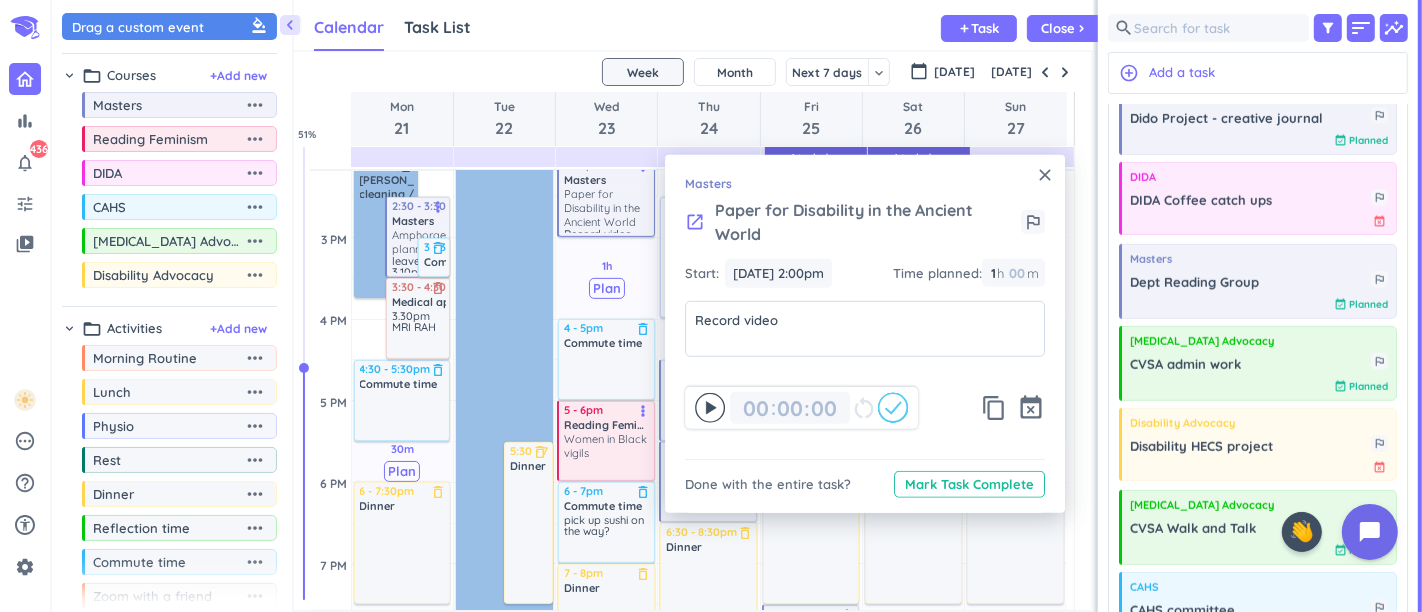 click on "close" at bounding box center [1045, 175] 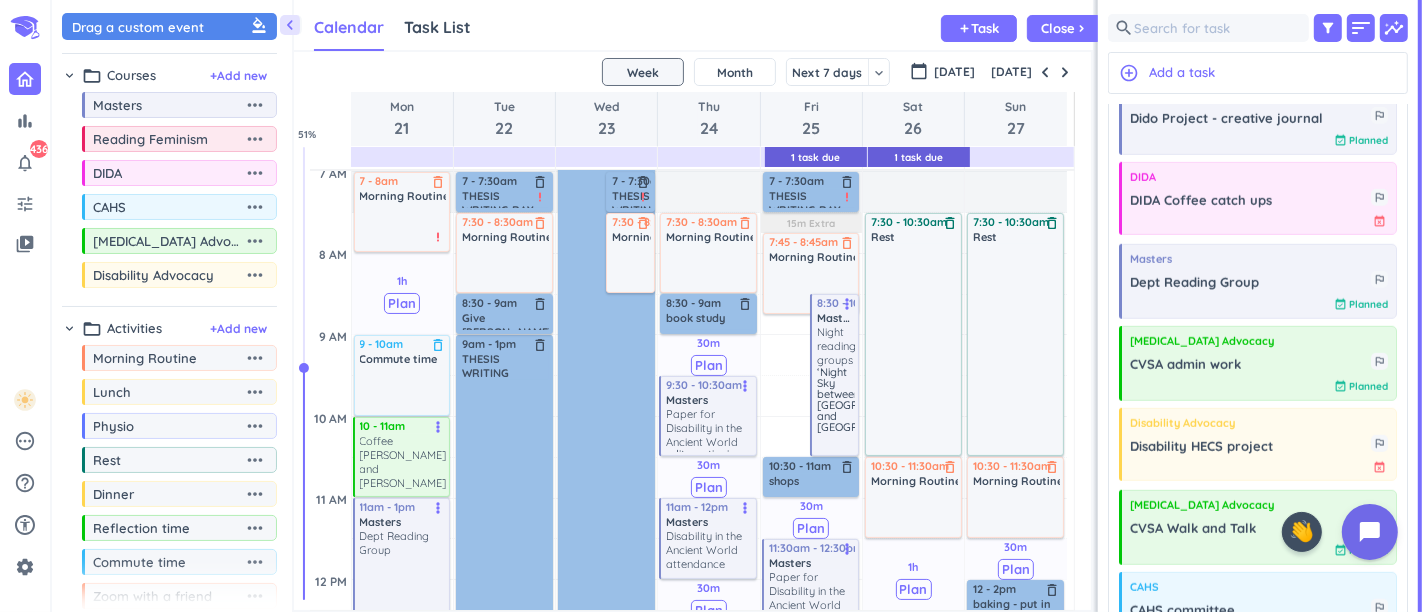 scroll, scrollTop: 276, scrollLeft: 0, axis: vertical 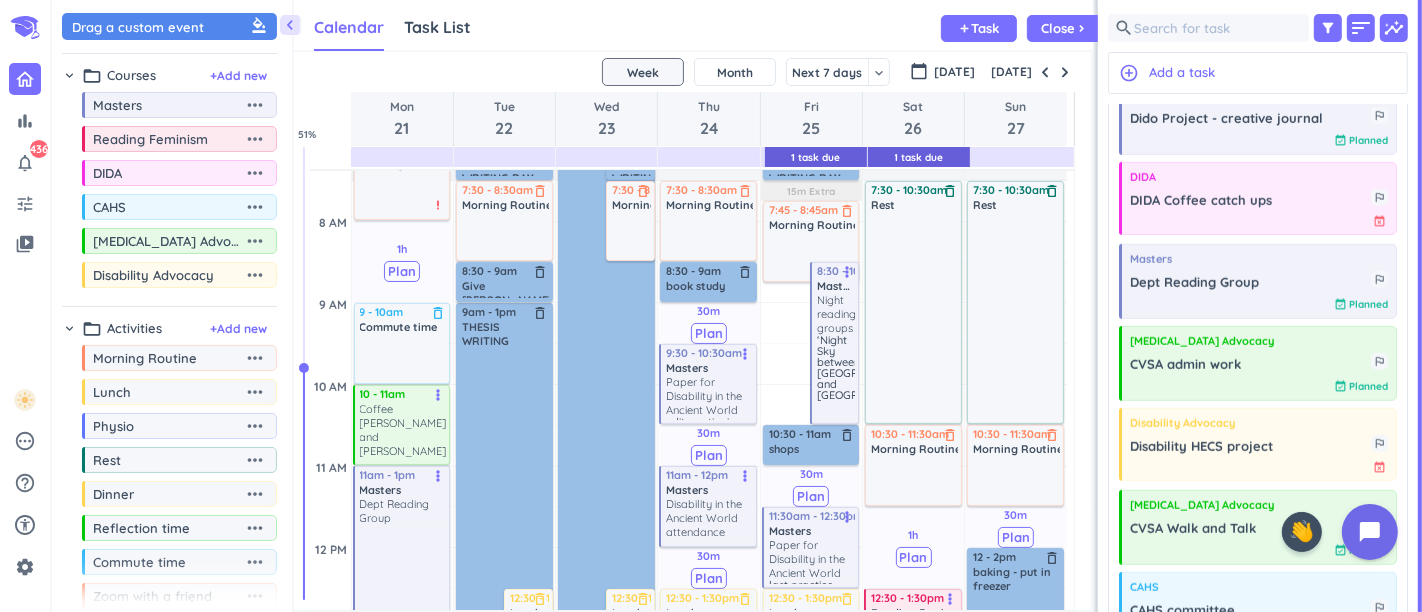 click on "Paper for Disability in the Ancient World" at bounding box center (709, 396) 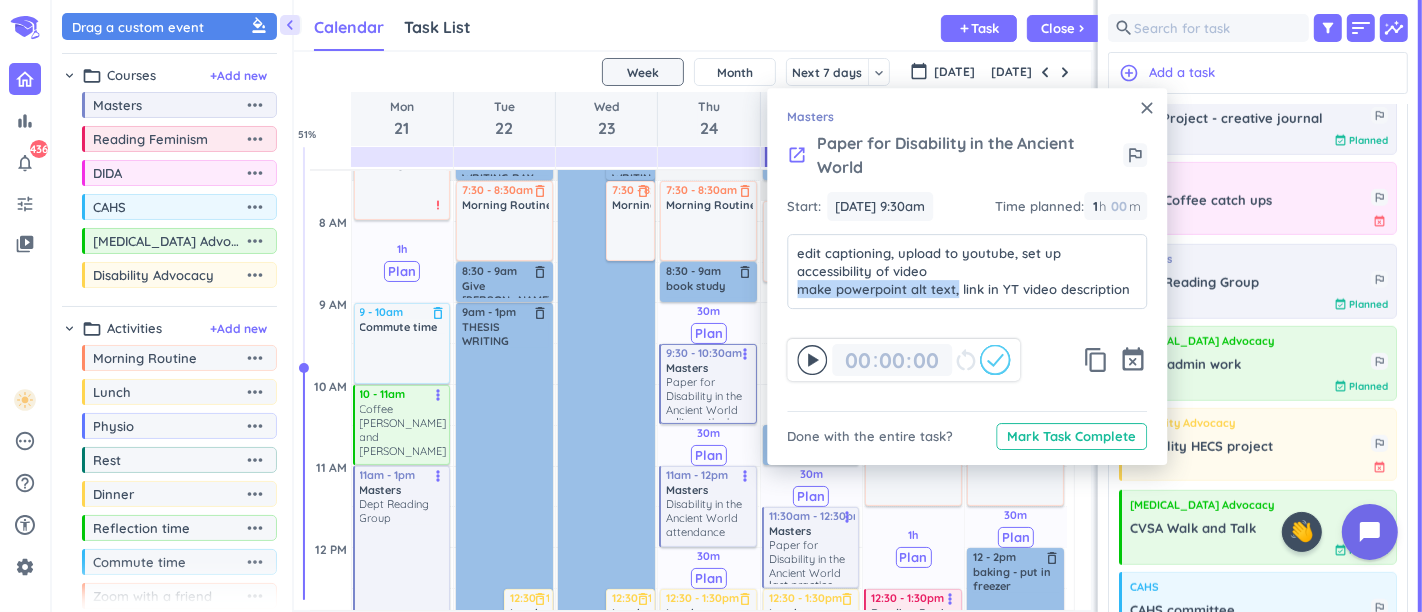 drag, startPoint x: 958, startPoint y: 290, endPoint x: 770, endPoint y: 287, distance: 188.02394 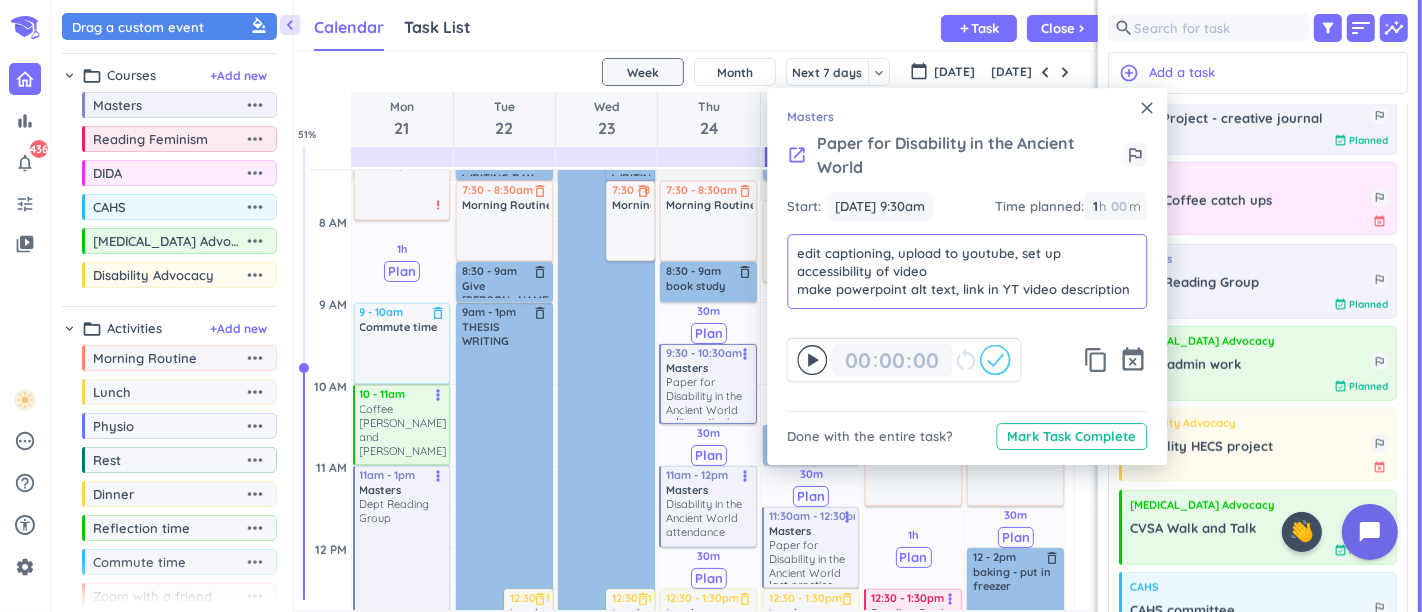 click on "close Masters  launch Paper for Disability in the Ancient World  outlined_flag Start: [DATE] 9:30am [DATE] 9:30am Time planned : 1 1 00 h 00 m edit captioning, upload to youtube, set up accessibility of video
make powerpoint alt text, link in YT video description edit captioning, upload to youtube, set up accessibility of video
make powerpoint alt text, link in YT video description 00 00 : 00 restart_alt content_copy event_busy Done with the entire task? Mark Task Complete" at bounding box center (967, 276) 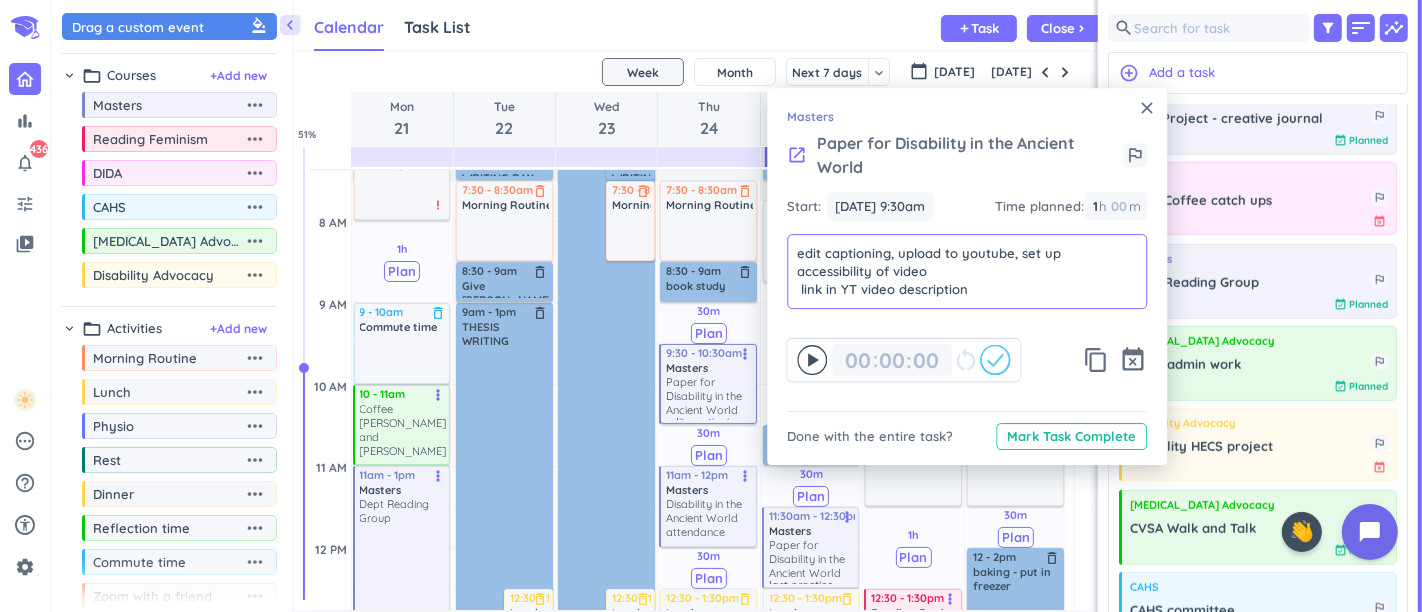 type on "edit captioning, upload to youtube, set up accessibility of video
link in YT video description" 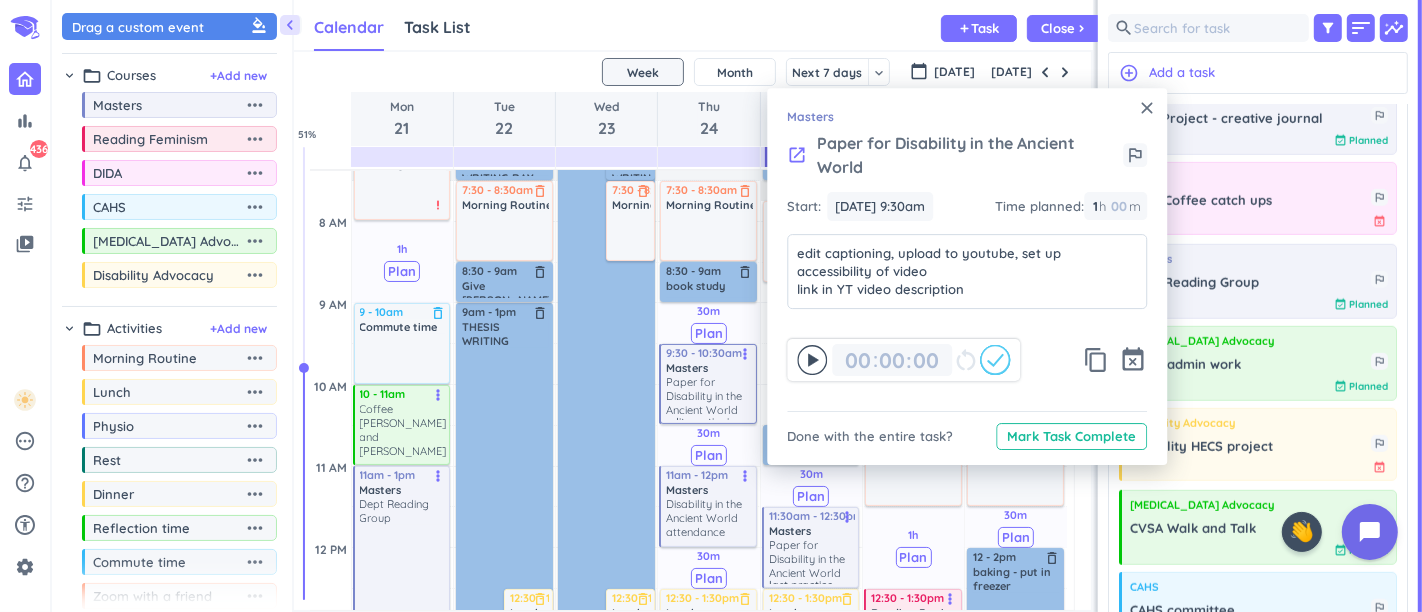click on "close Masters  launch Paper for Disability in the Ancient World  outlined_flag Start: [DATE] 9:30am [DATE] 9:30am Time planned : 1 1 00 h 00 m edit captioning, upload to youtube, set up accessibility of video
link in YT video description edit captioning, upload to youtube, set up accessibility of video
link in YT video description 00 00 : 00 restart_alt content_copy event_busy Done with the entire task? Mark Task Complete" at bounding box center [967, 276] 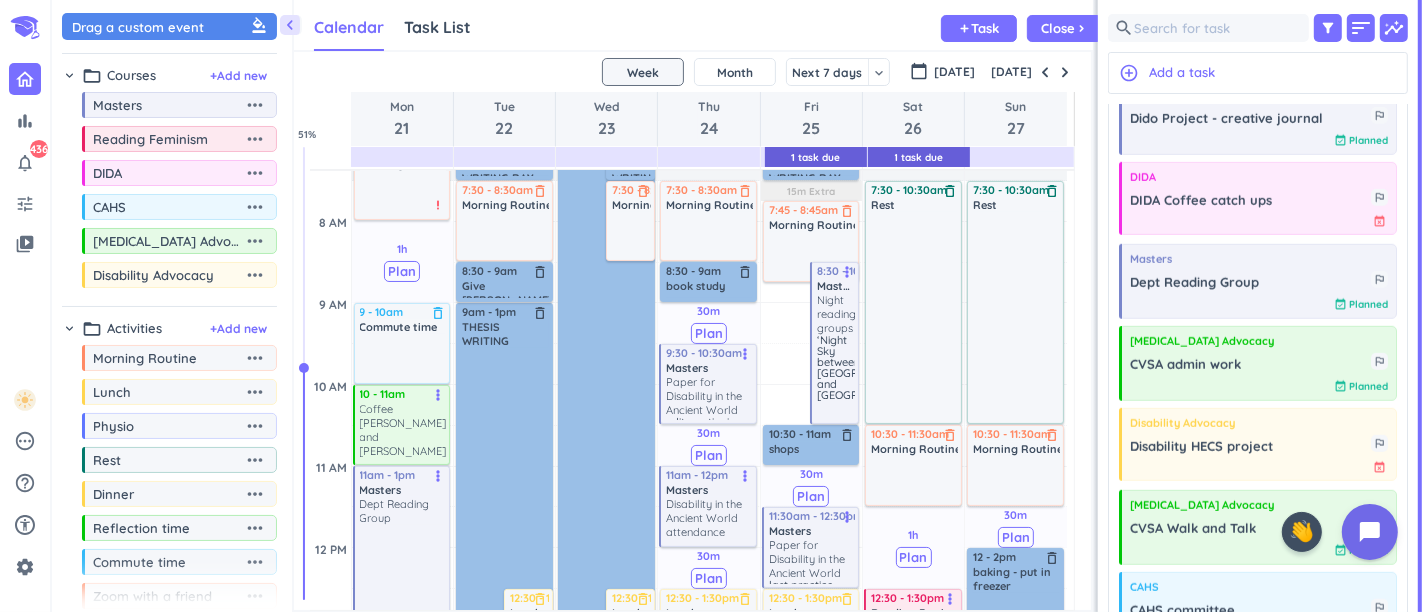 click on "Disability in the Ancient World attendance" at bounding box center (709, 518) 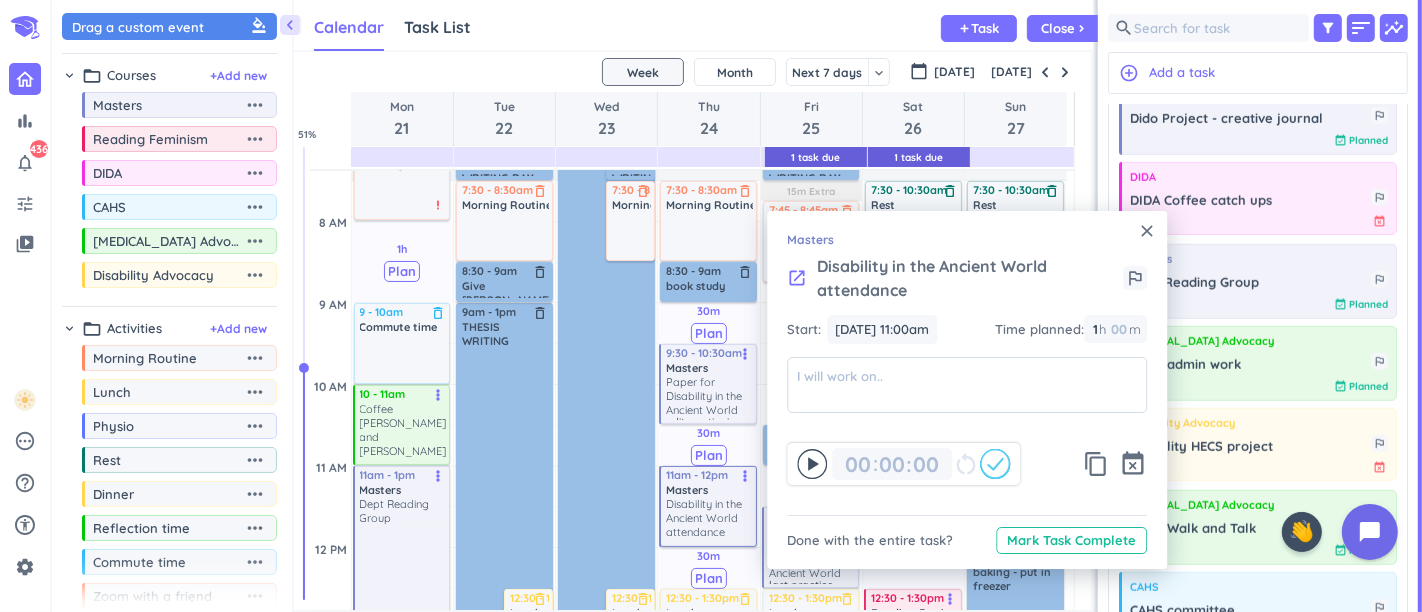 click on "event_busy" at bounding box center [1133, 464] 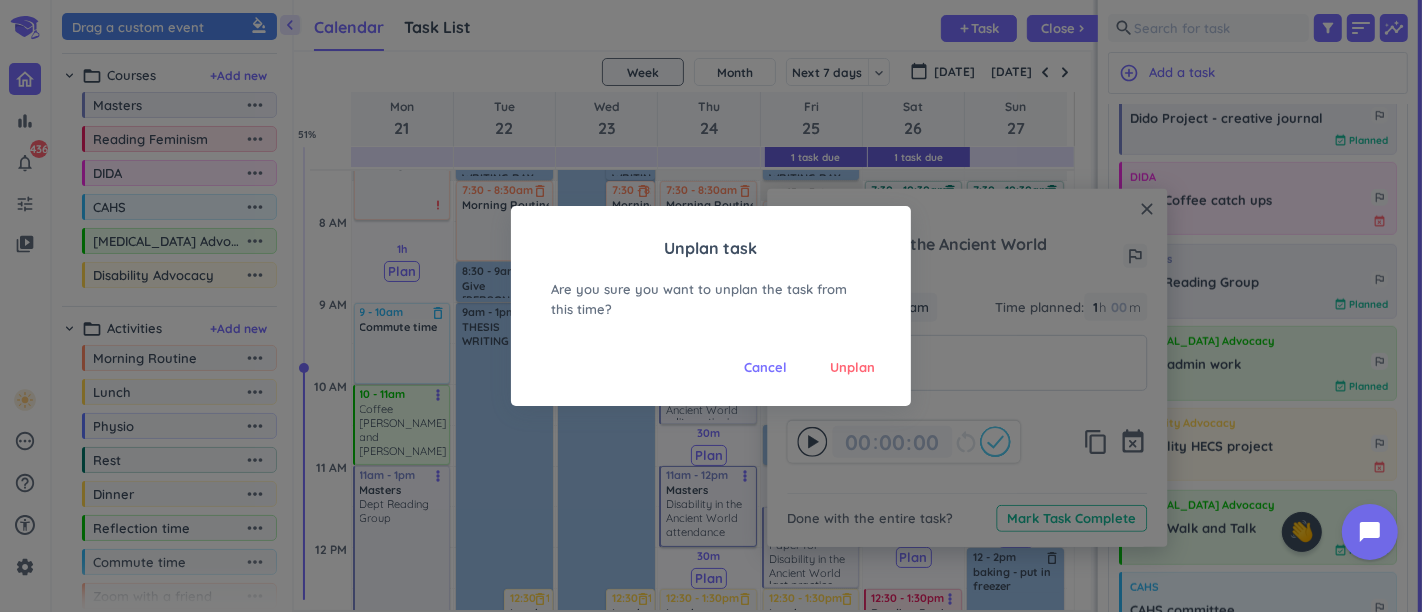 click on "Unplan" at bounding box center [852, 368] 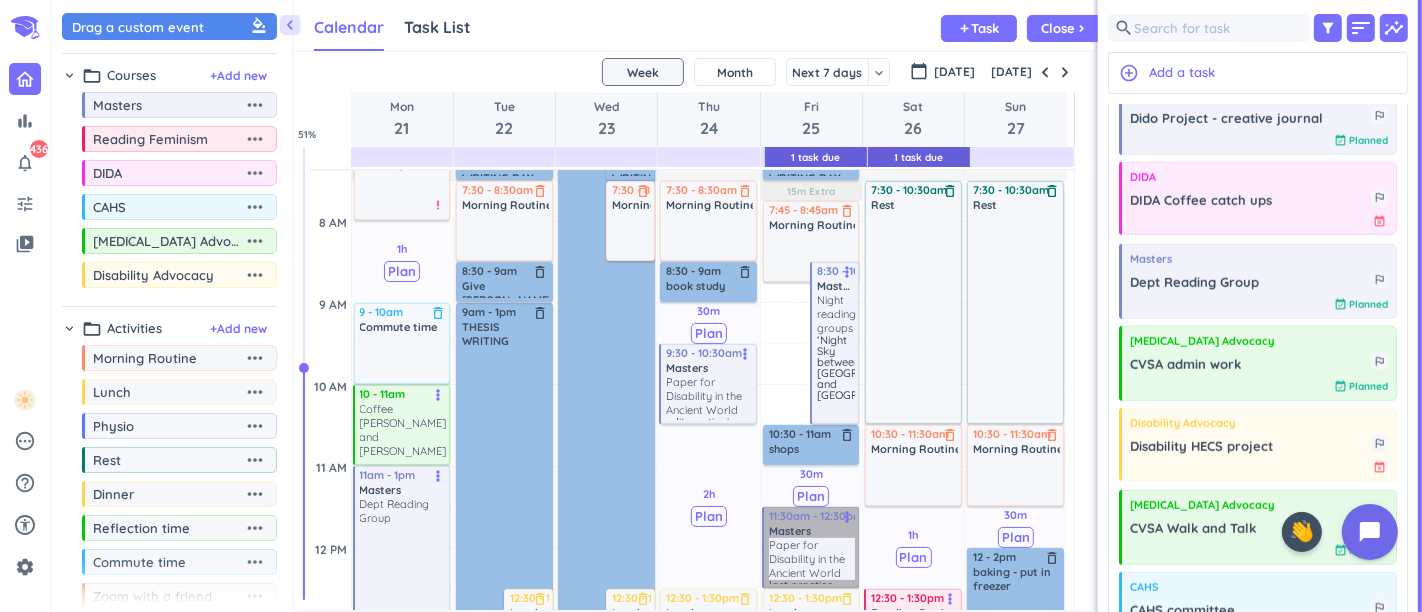 click on "11:30am - 12:30pm Masters  Paper for Disability in the Ancient World  last practice ahead of [DATE] - record more_vert" at bounding box center [811, 547] 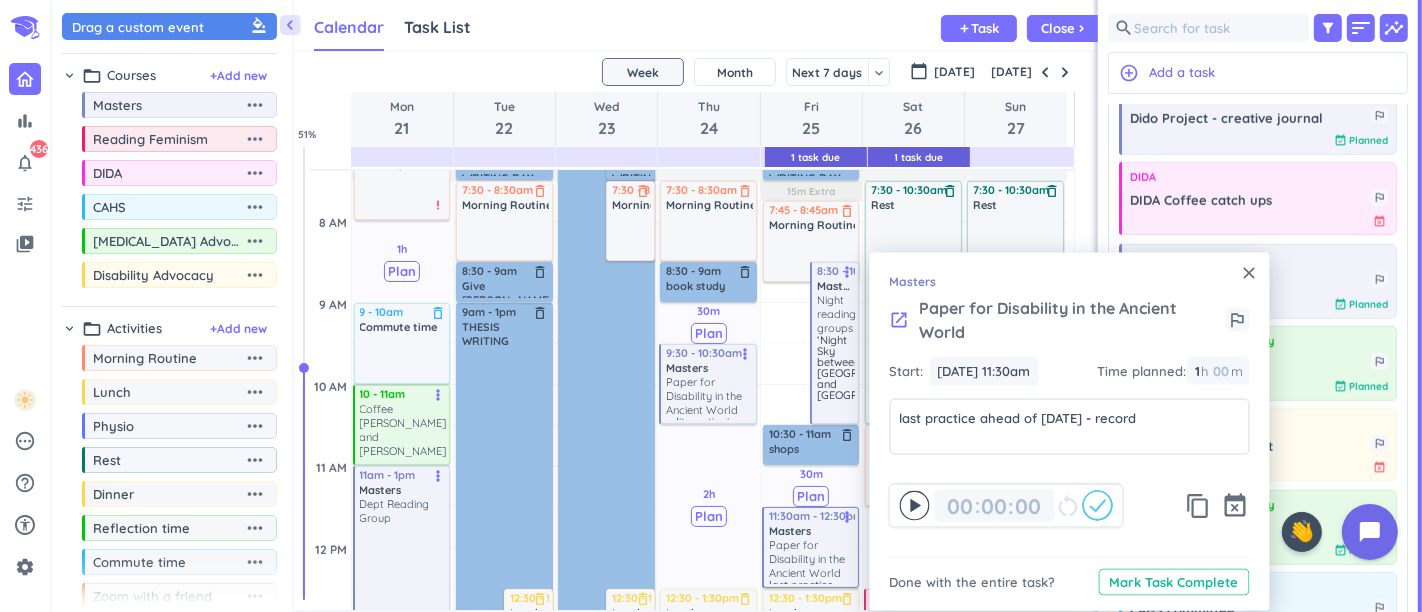 click on "event_busy" at bounding box center [1236, 506] 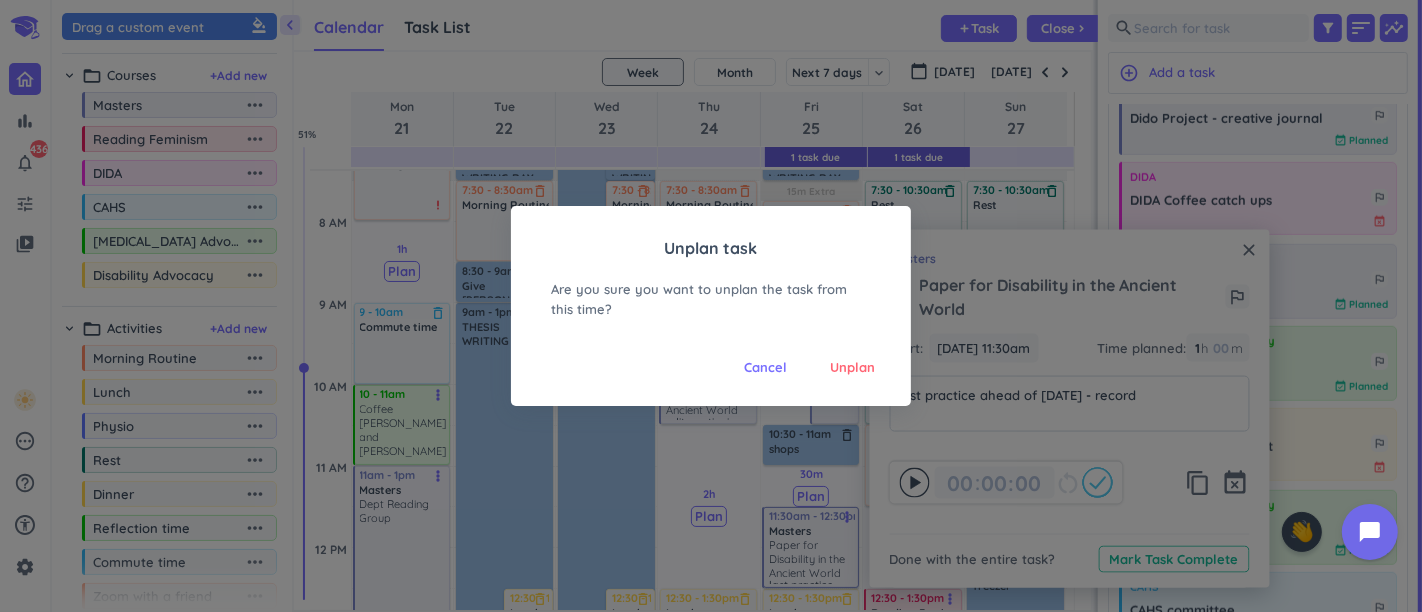 click on "Unplan" at bounding box center [852, 368] 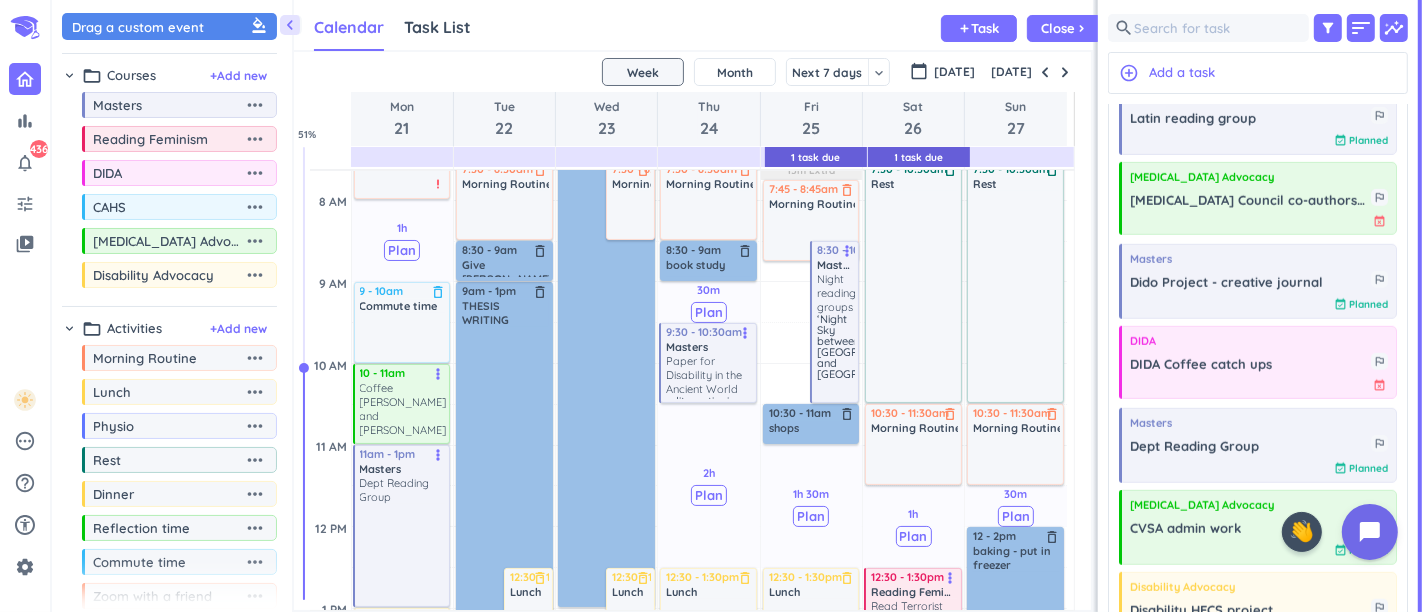 scroll, scrollTop: 276, scrollLeft: 0, axis: vertical 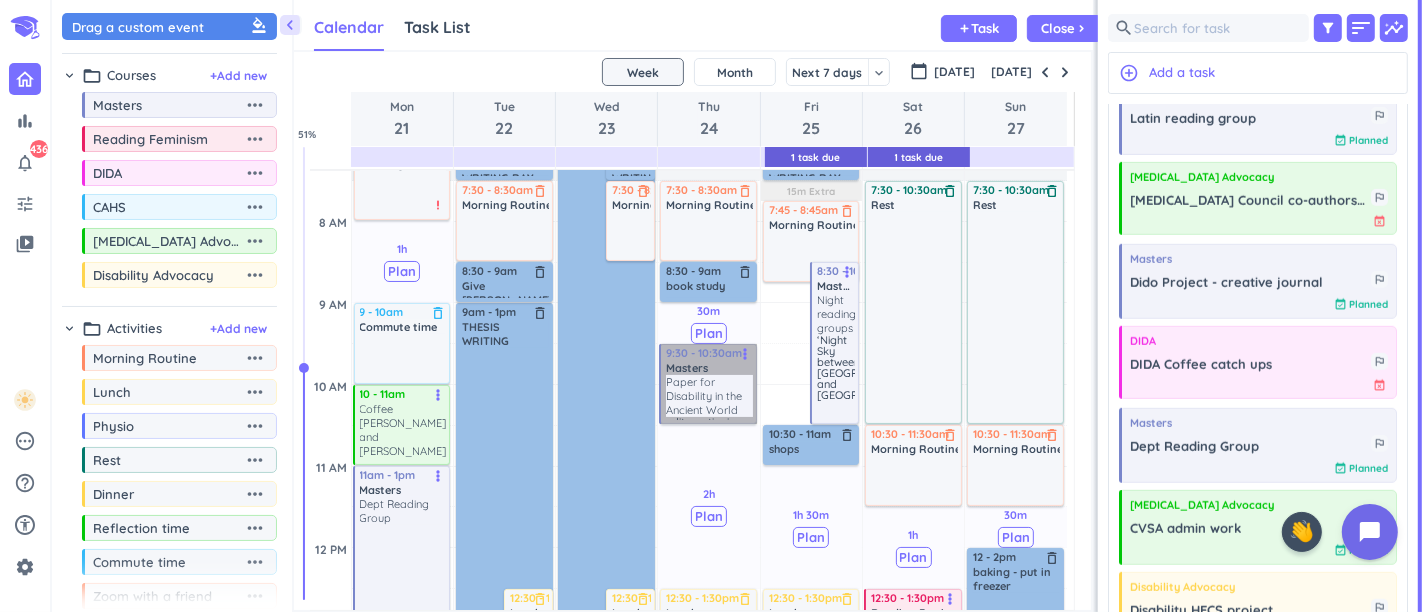 click on "9:30 - 10:30am Masters  Paper for Disability in the Ancient World  edit captioning, upload to youtube, set up accessibility of video
link in YT video description more_vert" at bounding box center (708, 384) 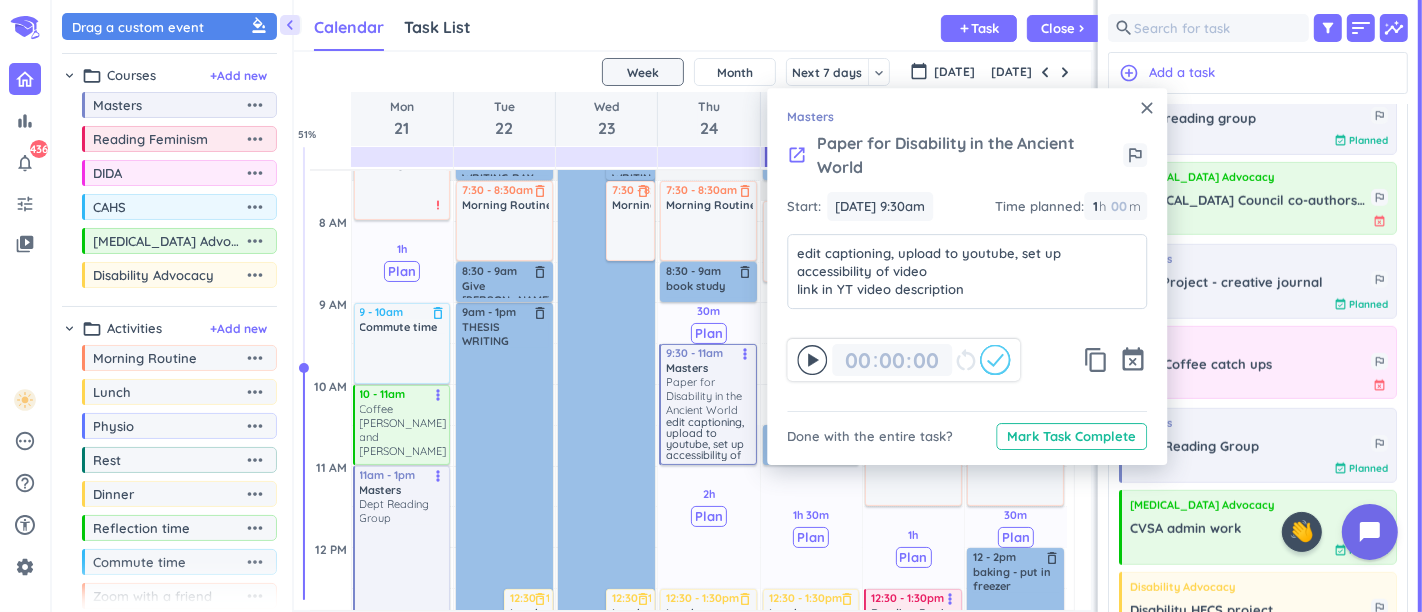 drag, startPoint x: 714, startPoint y: 418, endPoint x: 715, endPoint y: 430, distance: 12.0415945 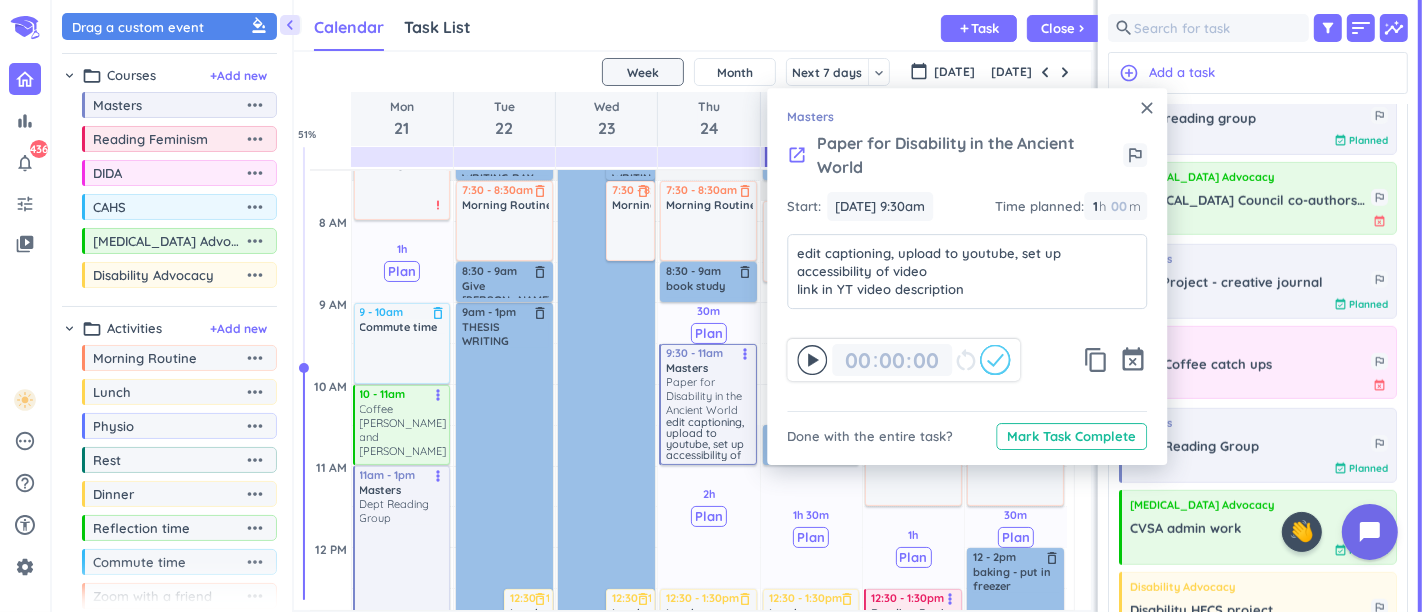 click on "30m Past due Plan 2h  Past due Plan 1h  Past due Plan 30m Past due Plan 1h 30m Past due Plan Adjust Awake Time Adjust Awake Time 7:30 - 8:30am Morning Routine delete_outline 8:30 - 9am book study group room delete_outline 9:30 - 10:30am Masters  Paper for Disability in the Ancient World  edit captioning, upload to youtube, set up accessibility of video
link in YT video description more_vert 12:30 - 1:30pm Lunch delete_outline 2:30 - 4pm Physio delete_outline 3pm jade 4:30 - 5:30pm Masters  Latin reading group more_vert 5:30 - 6:30pm Masters  AWAWS reading group CHECK TIME more_vert 6:30 - 8:30pm Dinner delete_outline 9:30 - 11am Masters  Paper for Disability in the Ancient World  edit captioning, upload to youtube, set up accessibility of video
link in YT video description more_vert" at bounding box center [708, 874] 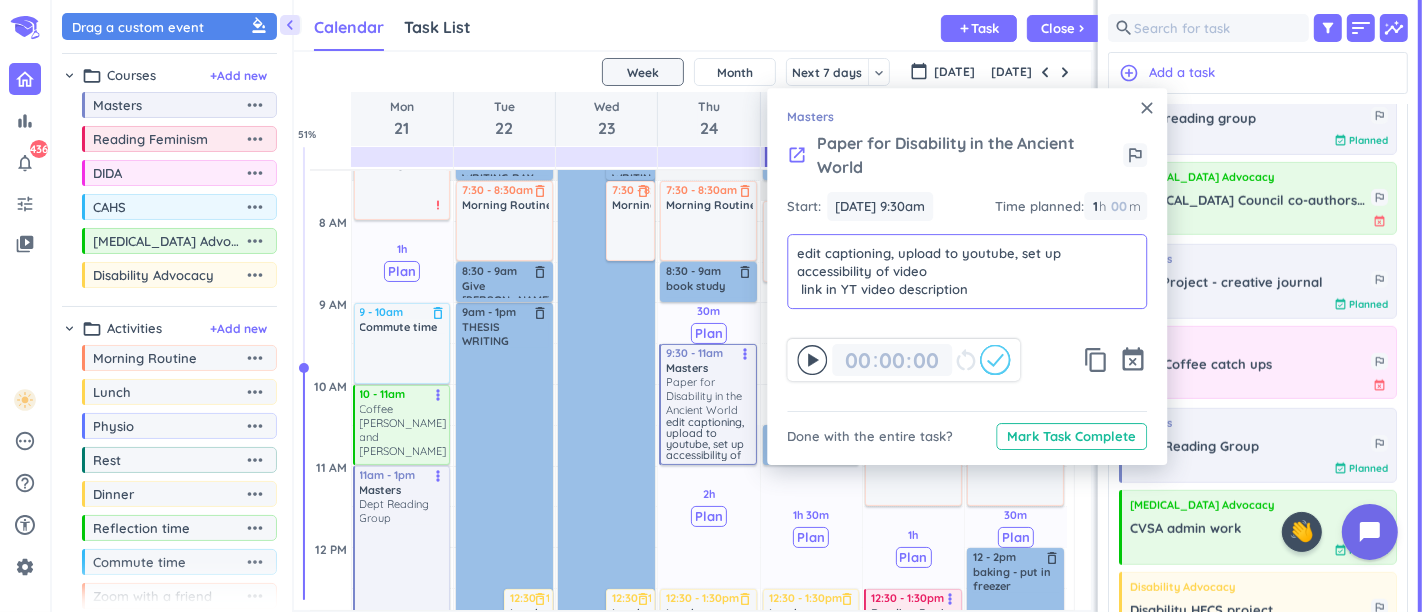 click on "edit captioning, upload to youtube, set up accessibility of video
link in YT video description" at bounding box center [967, 271] 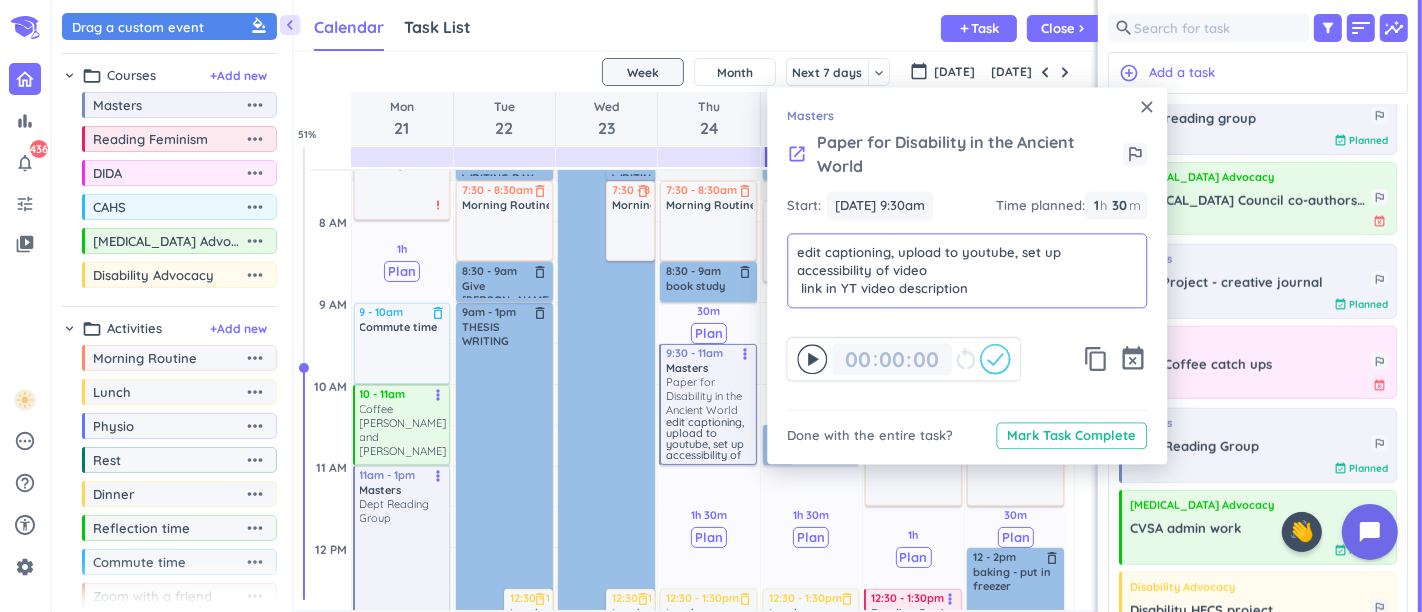 type on "30" 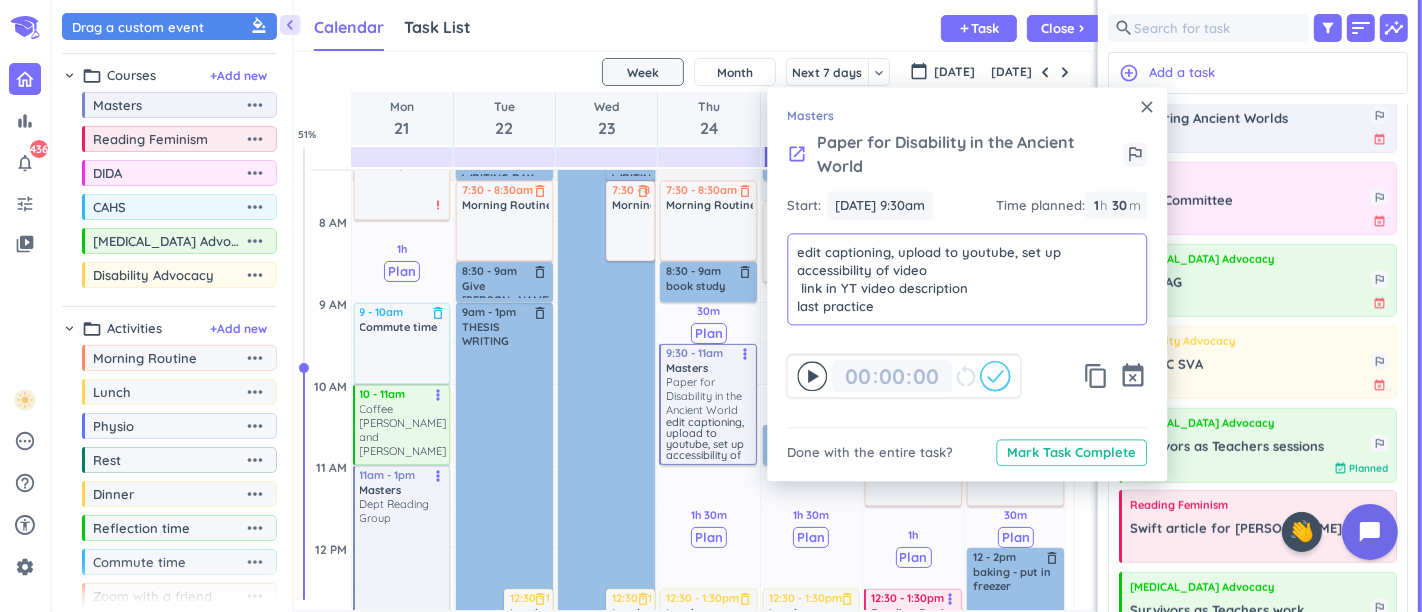 type on "edit captioning, upload to youtube, set up accessibility of video
link in YT video description
last practice" 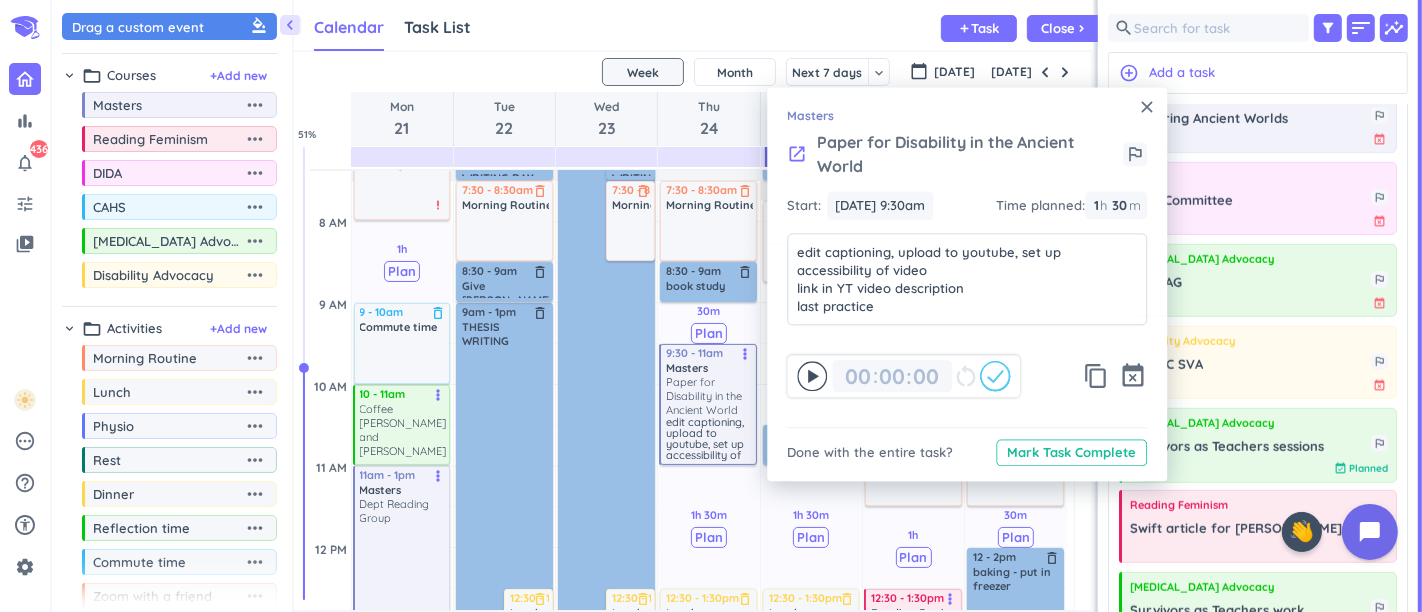 drag, startPoint x: 1093, startPoint y: 110, endPoint x: 1162, endPoint y: 115, distance: 69.18092 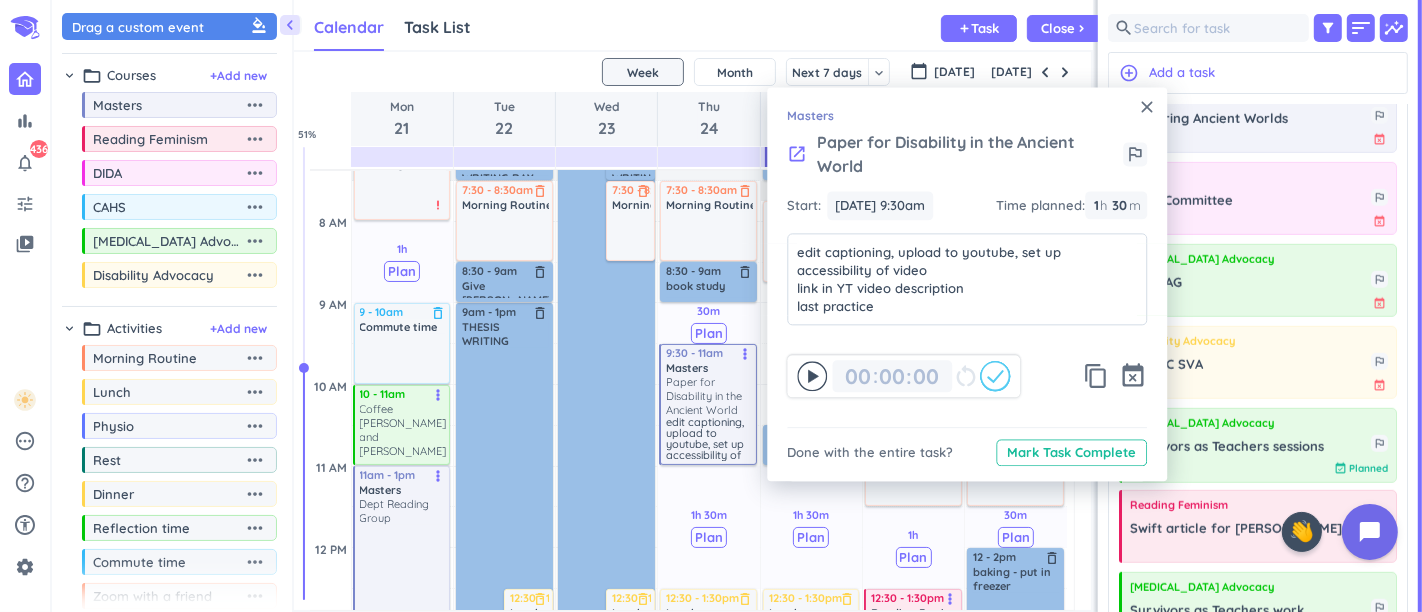click on "close" at bounding box center [1147, 107] 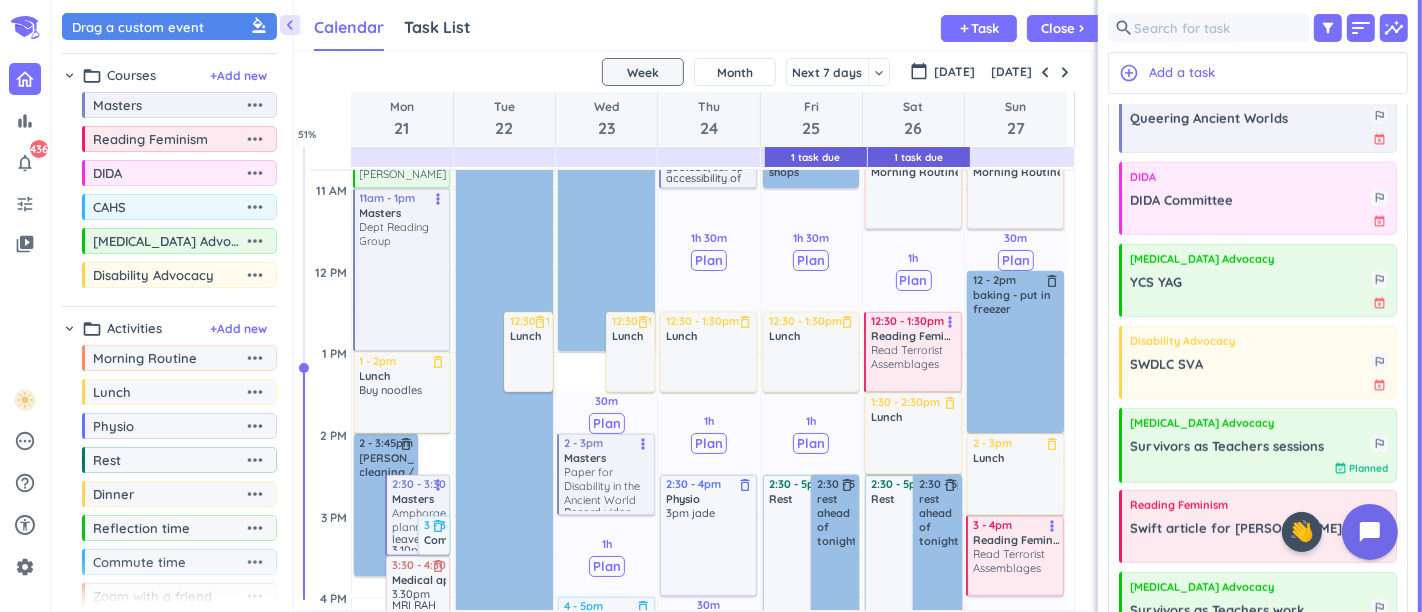 scroll, scrollTop: 831, scrollLeft: 0, axis: vertical 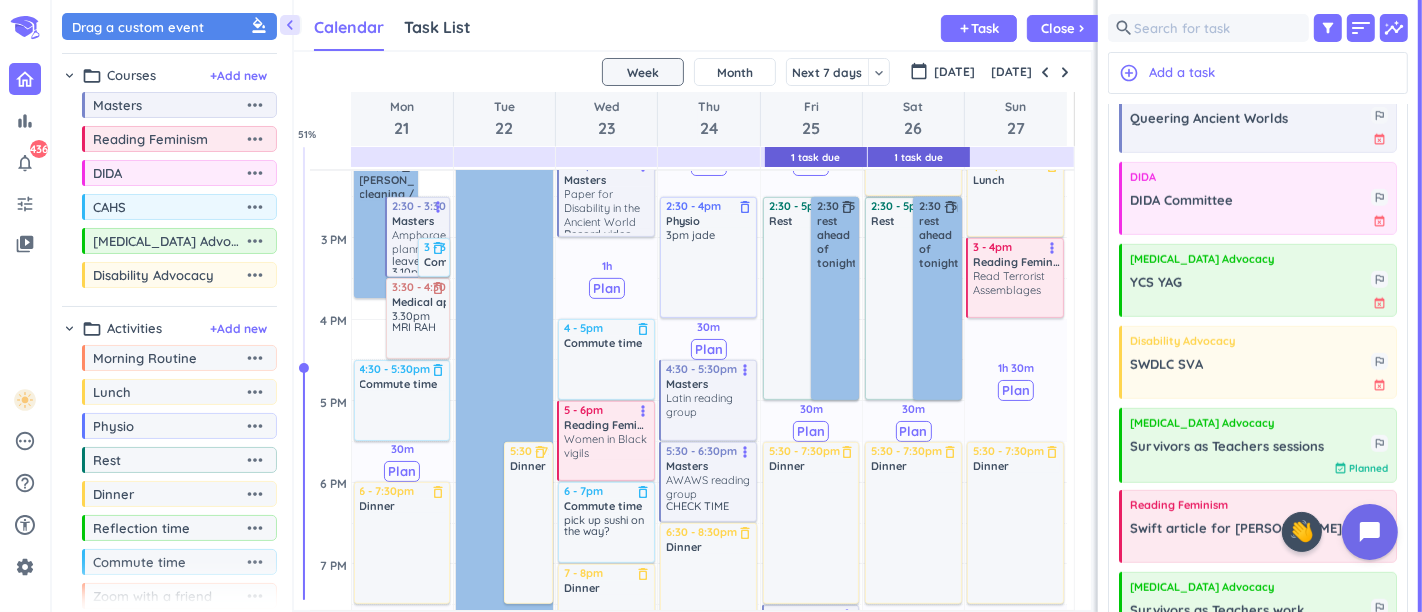 click at bounding box center [1065, 72] 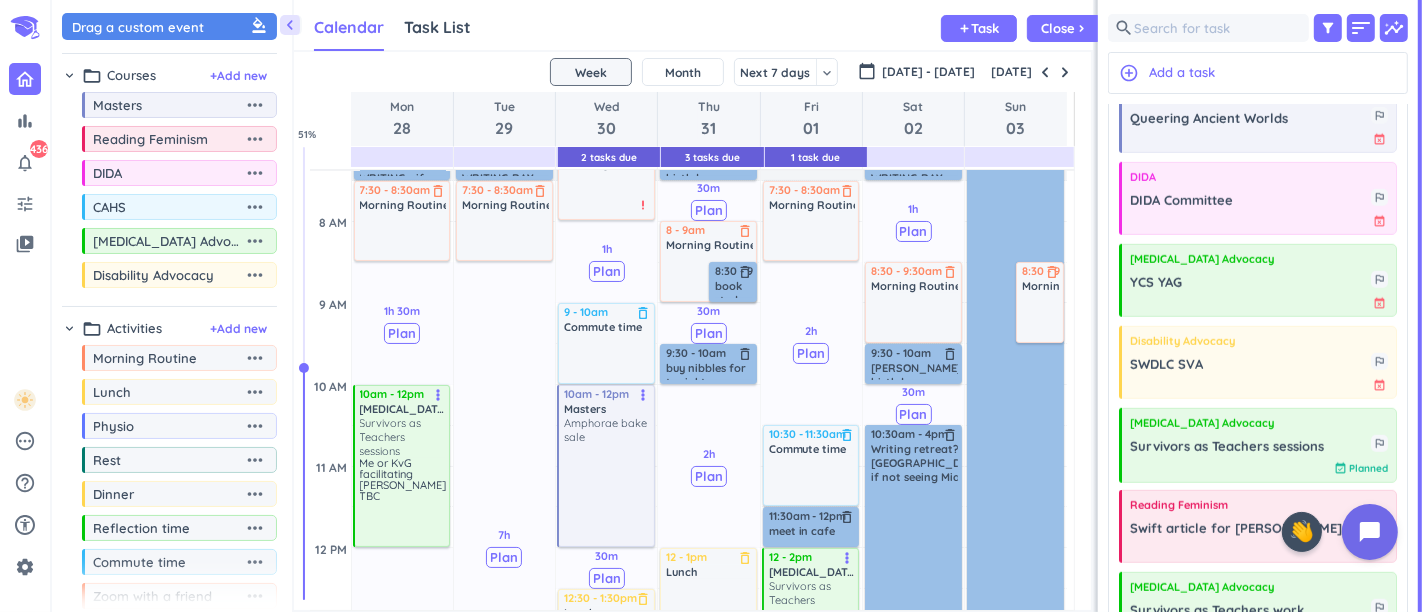 scroll, scrollTop: 387, scrollLeft: 0, axis: vertical 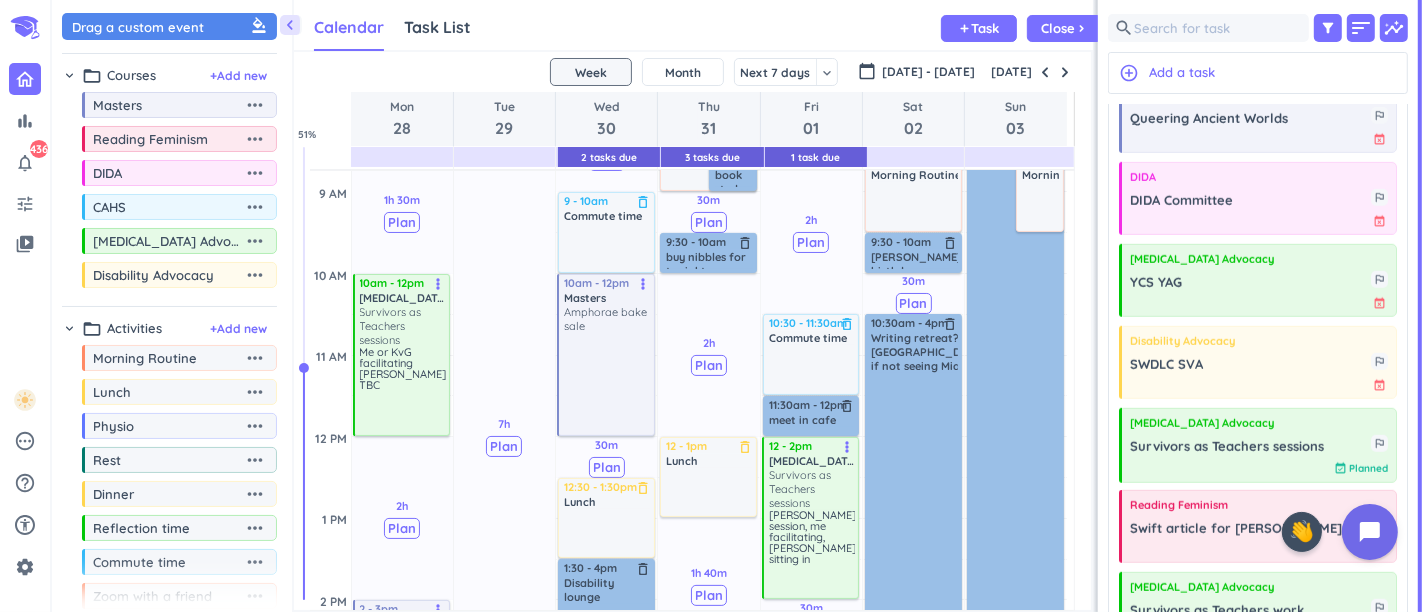 click on "[DATE]" at bounding box center (1011, 72) 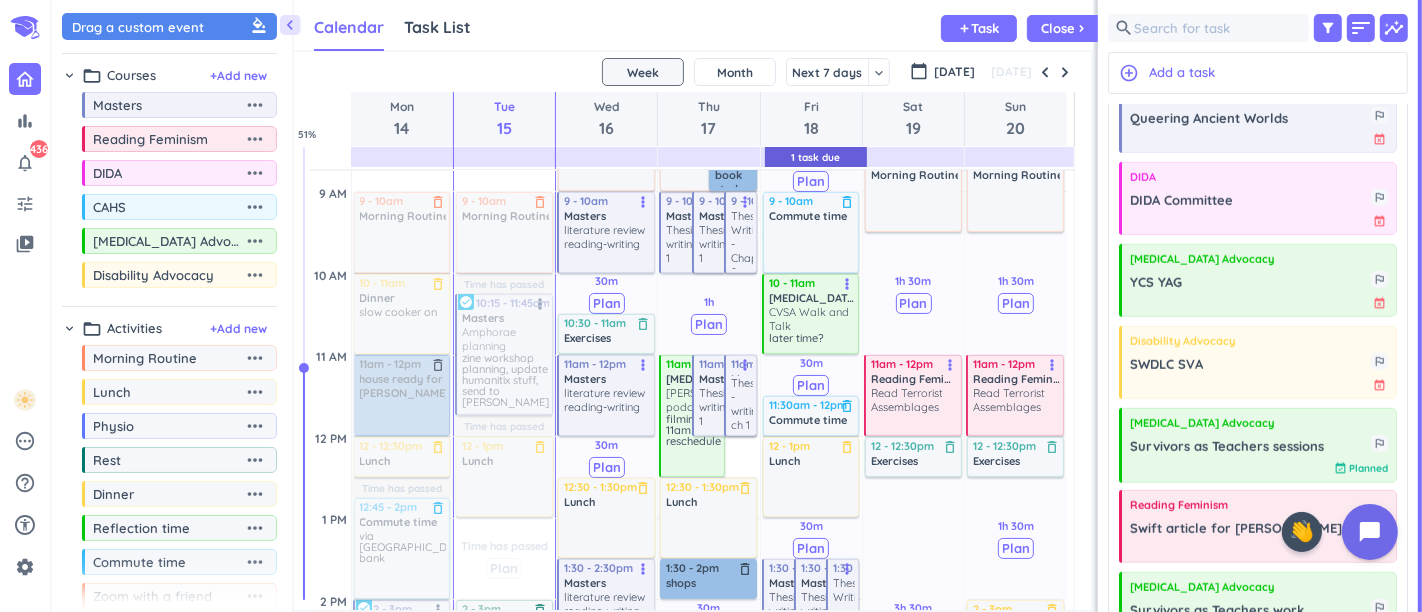 scroll, scrollTop: 165, scrollLeft: 0, axis: vertical 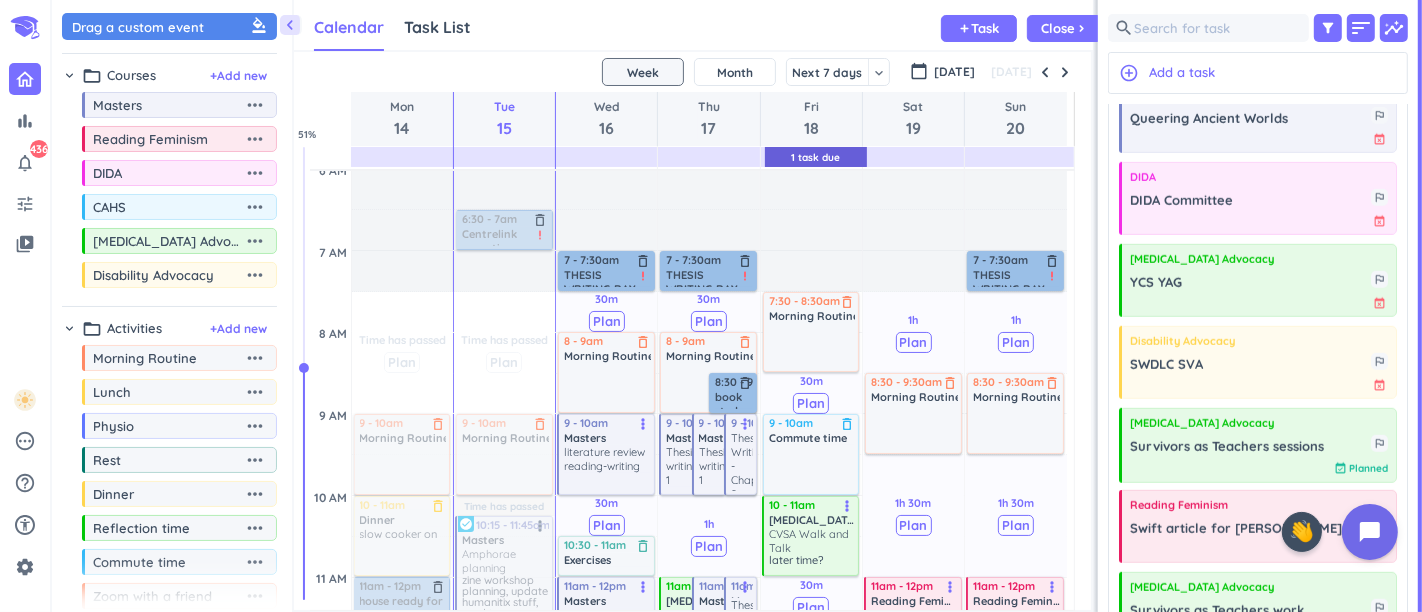click on "Thesis - writing ch 1" at bounding box center [726, 466] 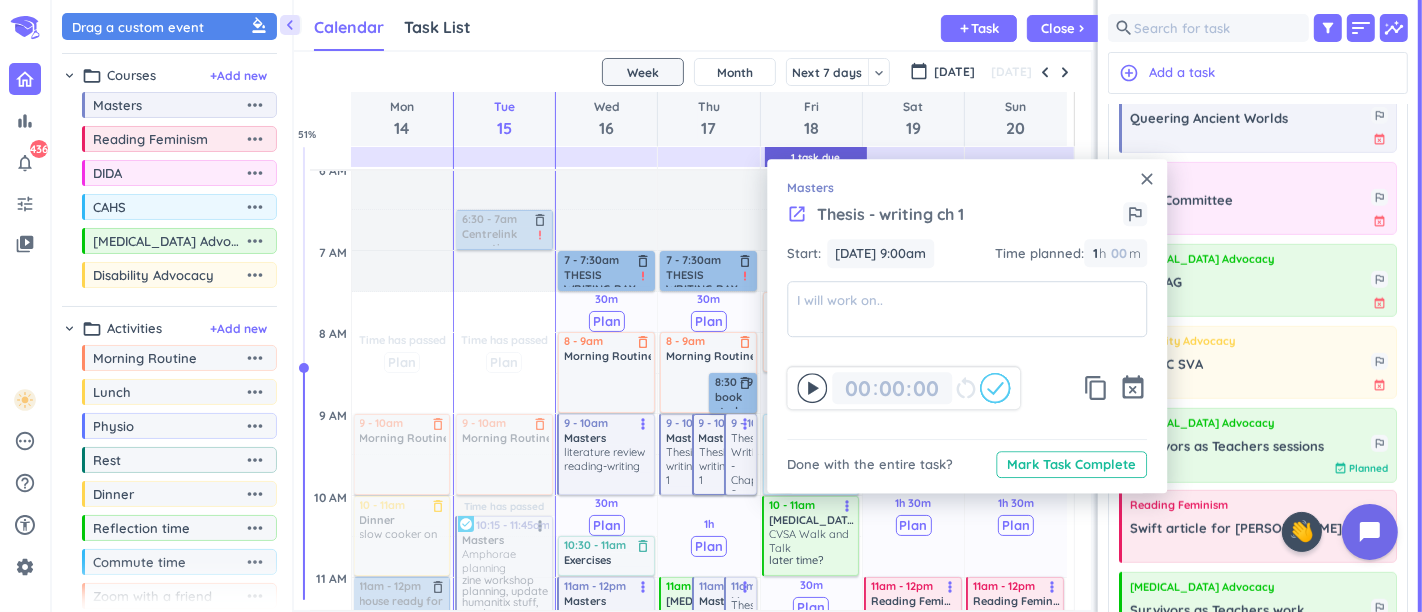 click on "event_busy" at bounding box center [1133, 388] 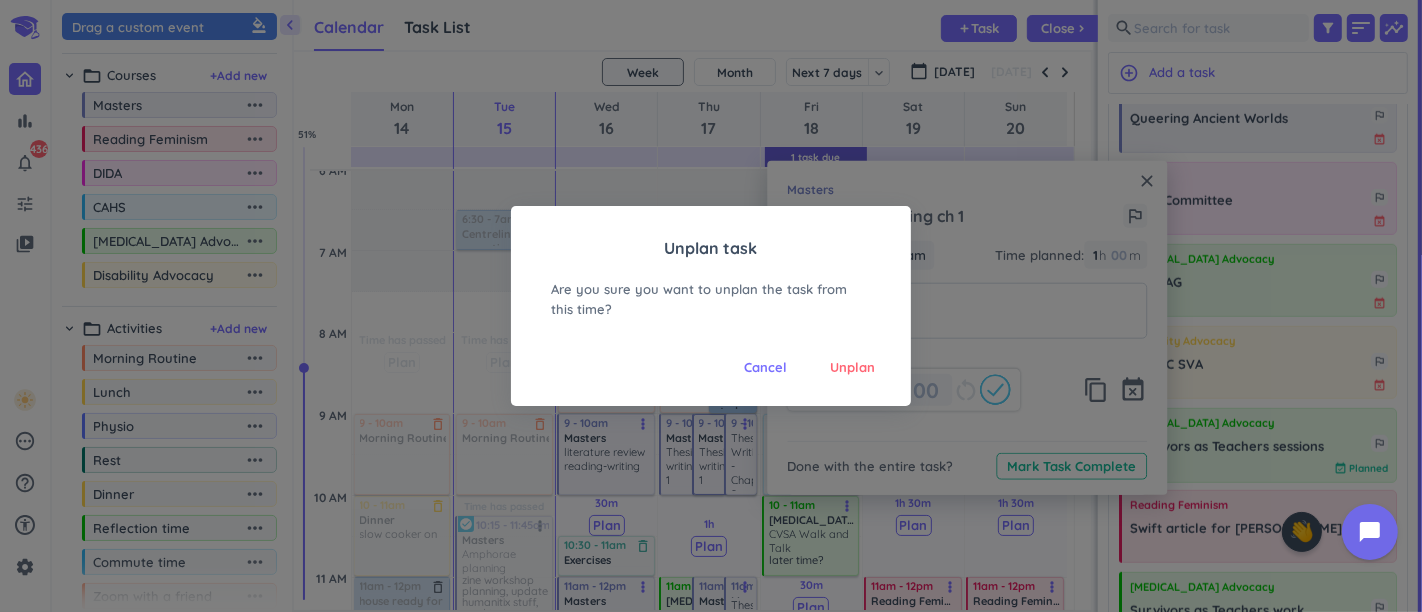 click on "Unplan" at bounding box center [852, 368] 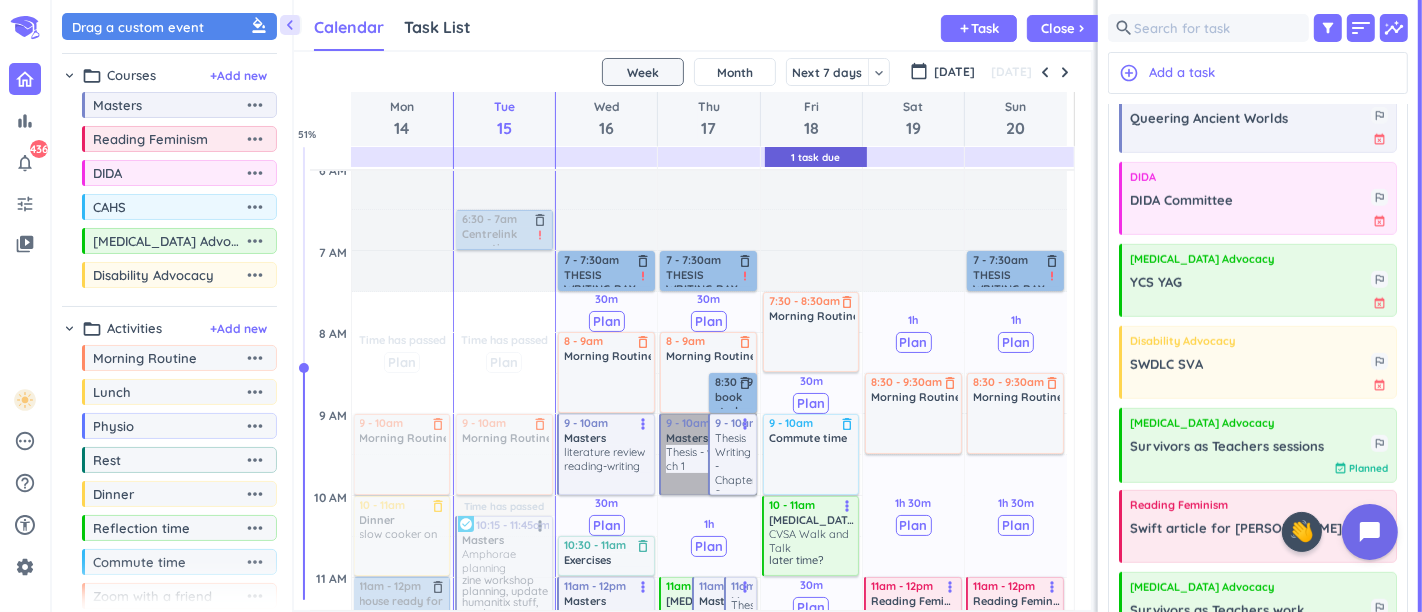 click on "9 - 10am Masters  Thesis - writing ch 1 more_vert" at bounding box center (708, 454) 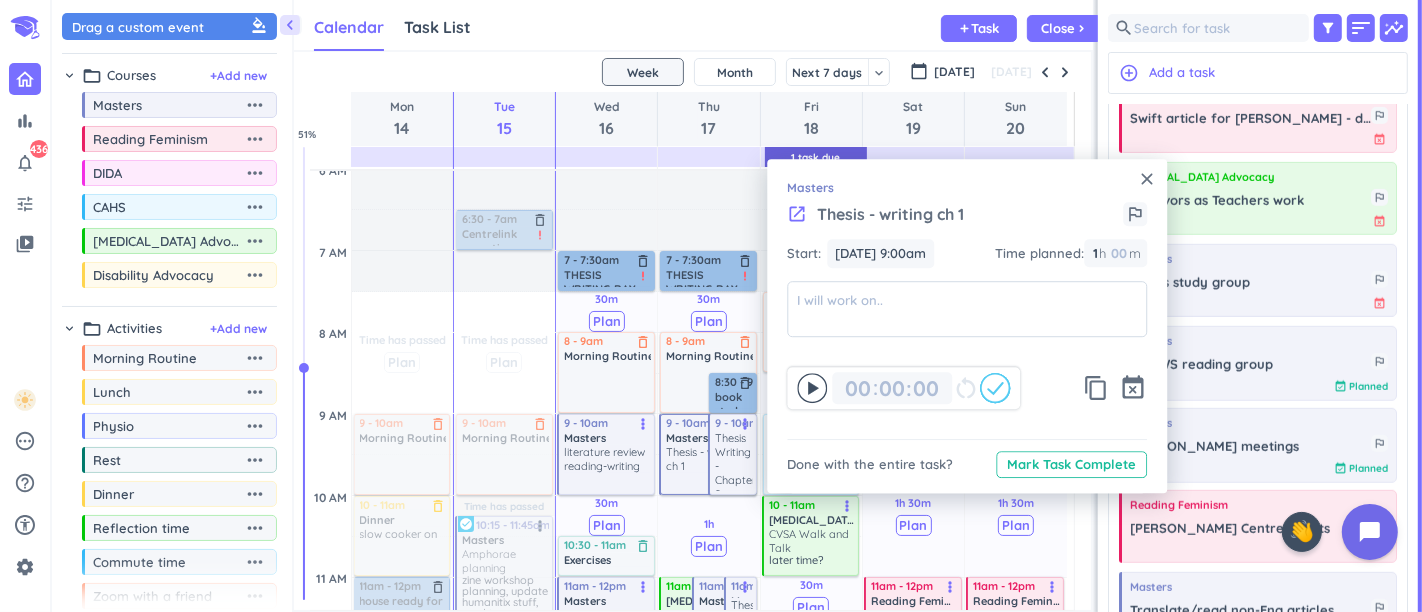 click on "event_busy" at bounding box center (1133, 388) 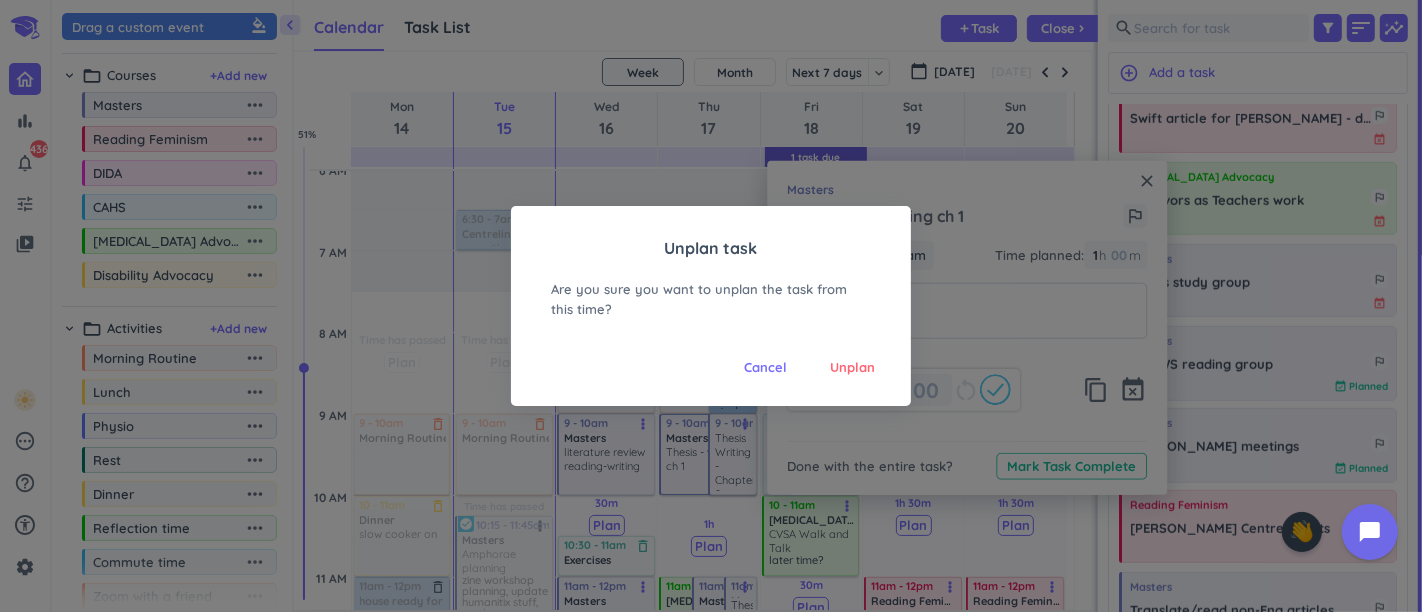 click on "Unplan" at bounding box center [852, 368] 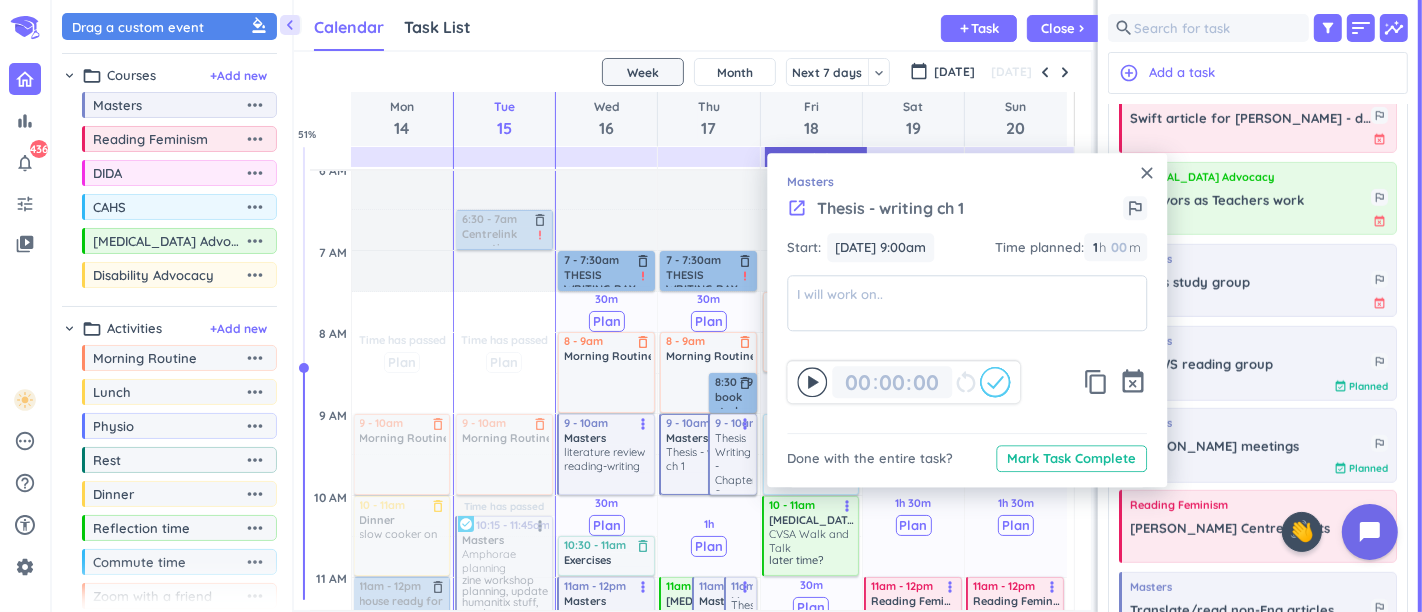 scroll, scrollTop: 276, scrollLeft: 0, axis: vertical 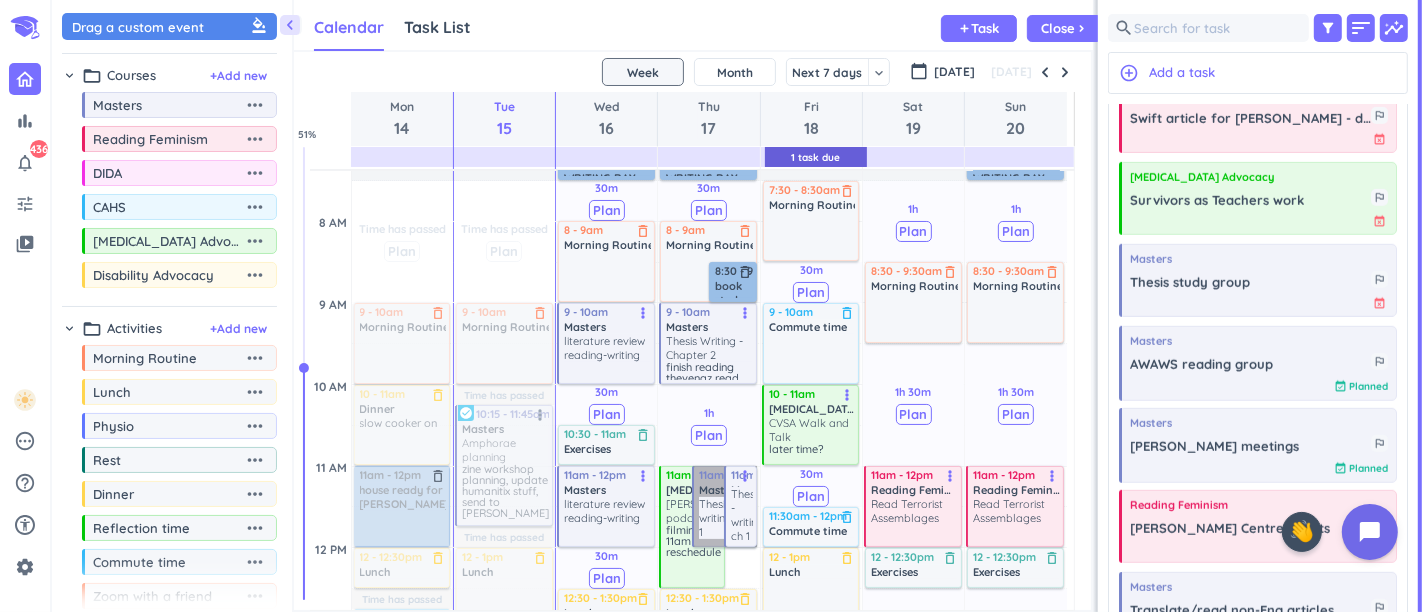 click on "11am - 12pm Masters  Thesis - writing ch 1 more_vert" at bounding box center [725, 506] 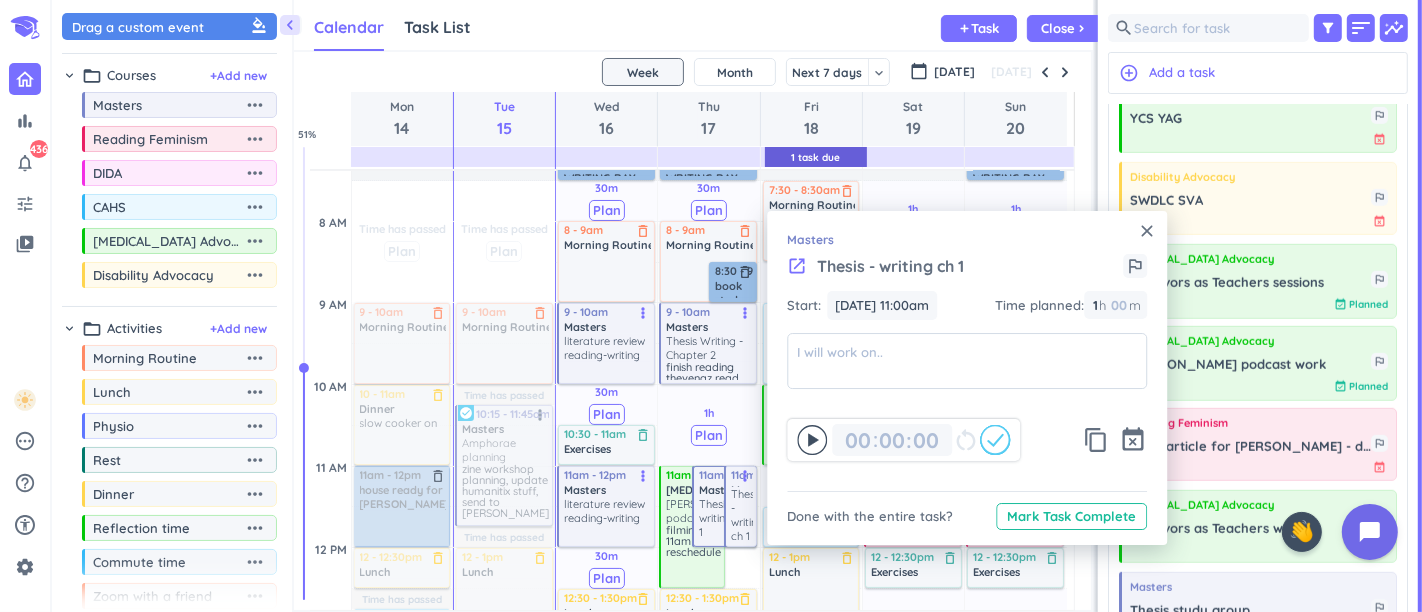 click on "event_busy" at bounding box center (1133, 440) 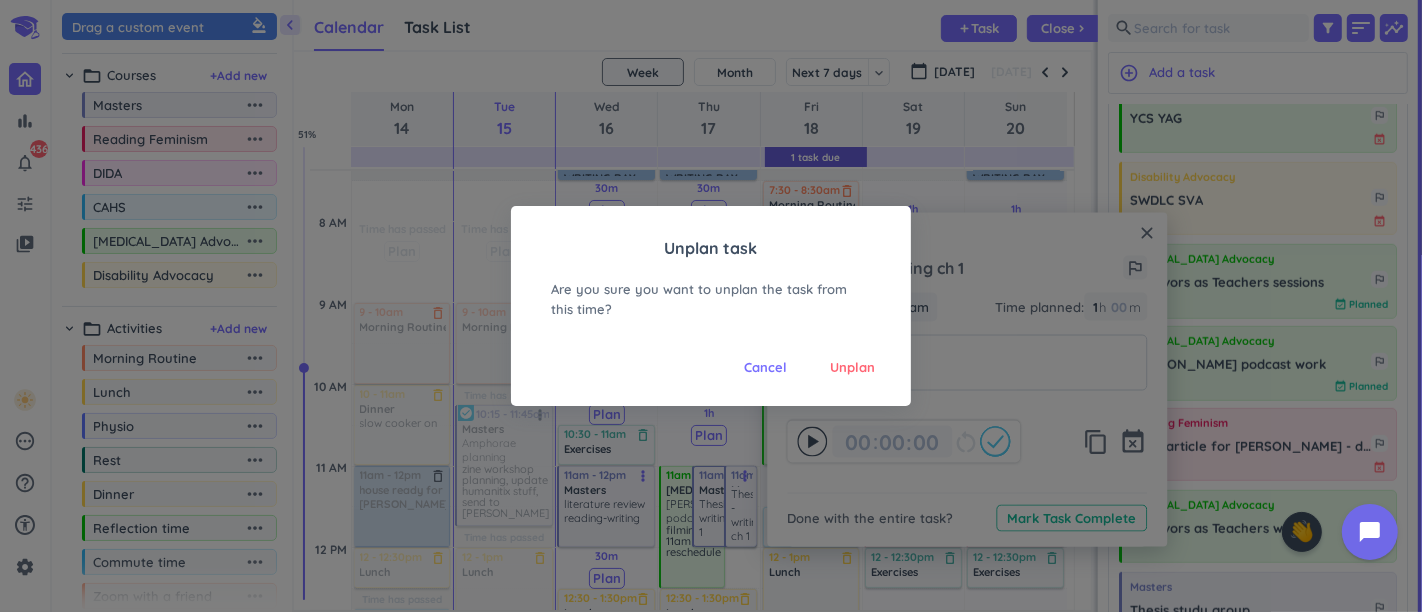 click on "Unplan task Are you sure you want to unplan the task from this time? Cancel Unplan" at bounding box center (711, 306) 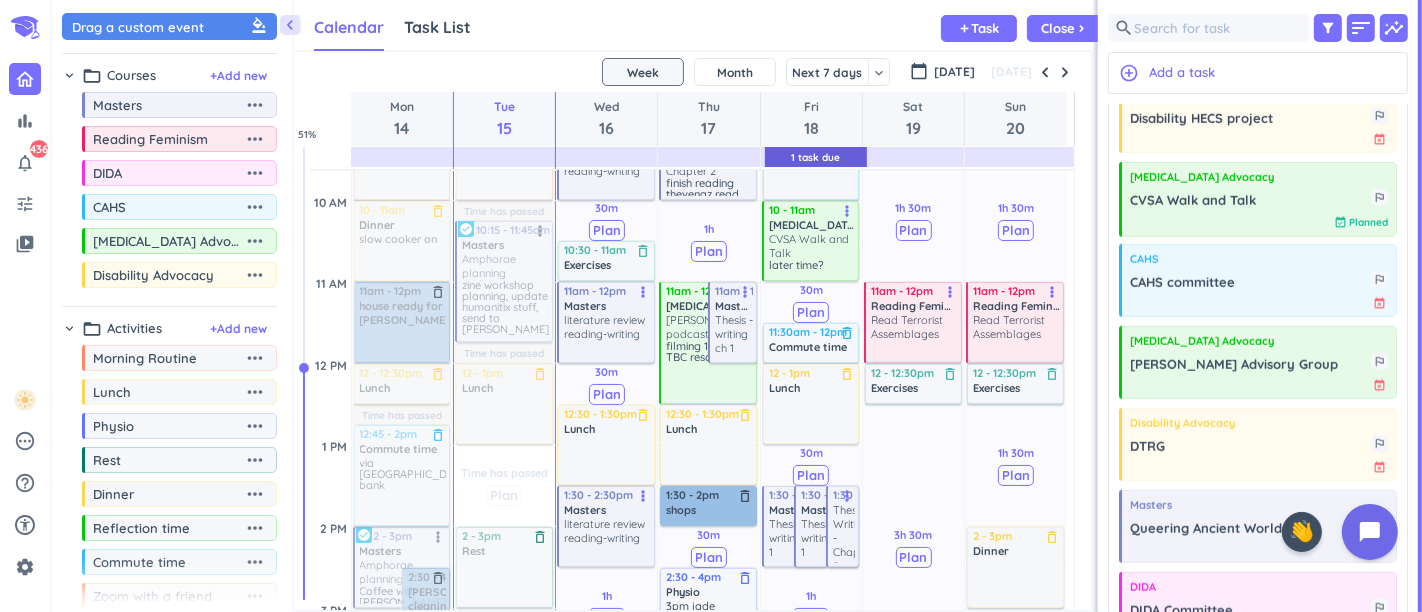 scroll, scrollTop: 498, scrollLeft: 0, axis: vertical 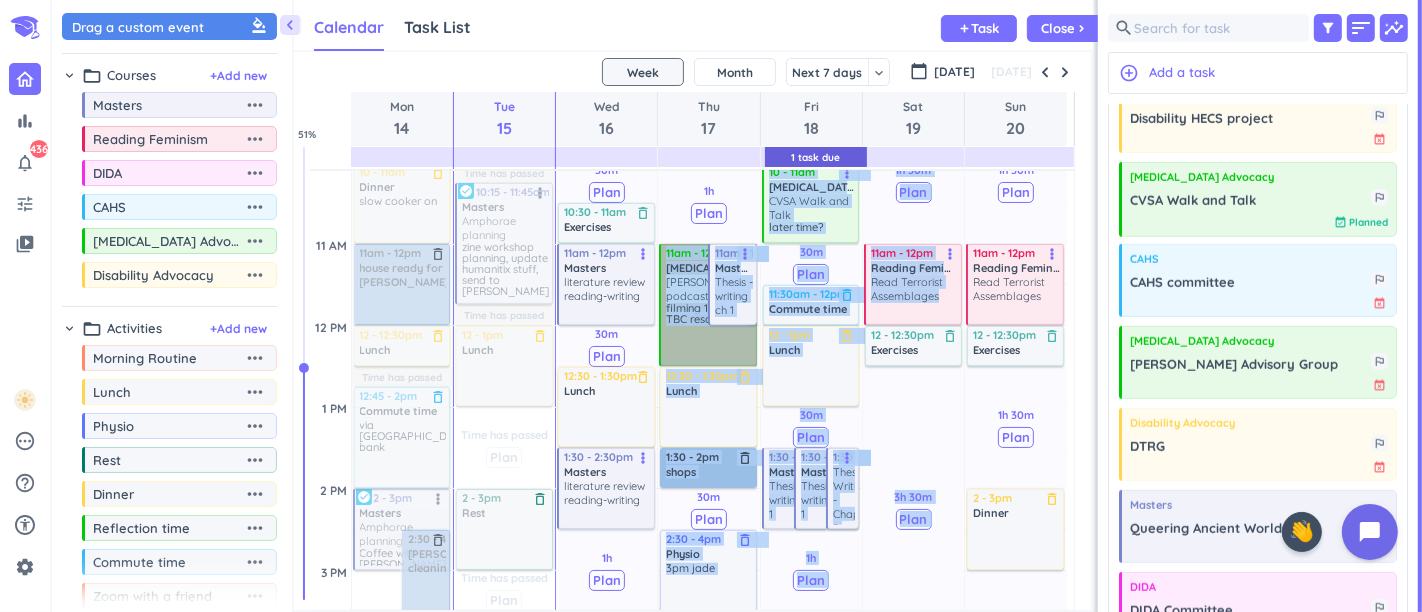drag, startPoint x: 677, startPoint y: 312, endPoint x: 757, endPoint y: 314, distance: 80.024994 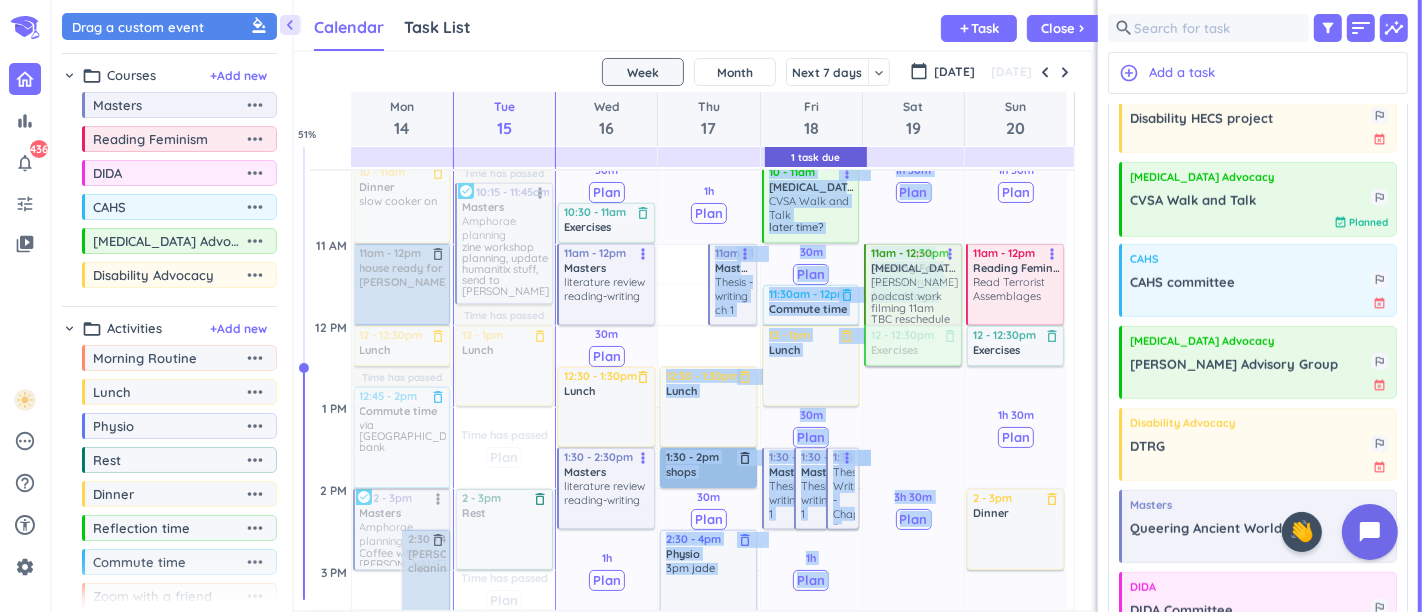 drag, startPoint x: 694, startPoint y: 315, endPoint x: 886, endPoint y: 323, distance: 192.1666 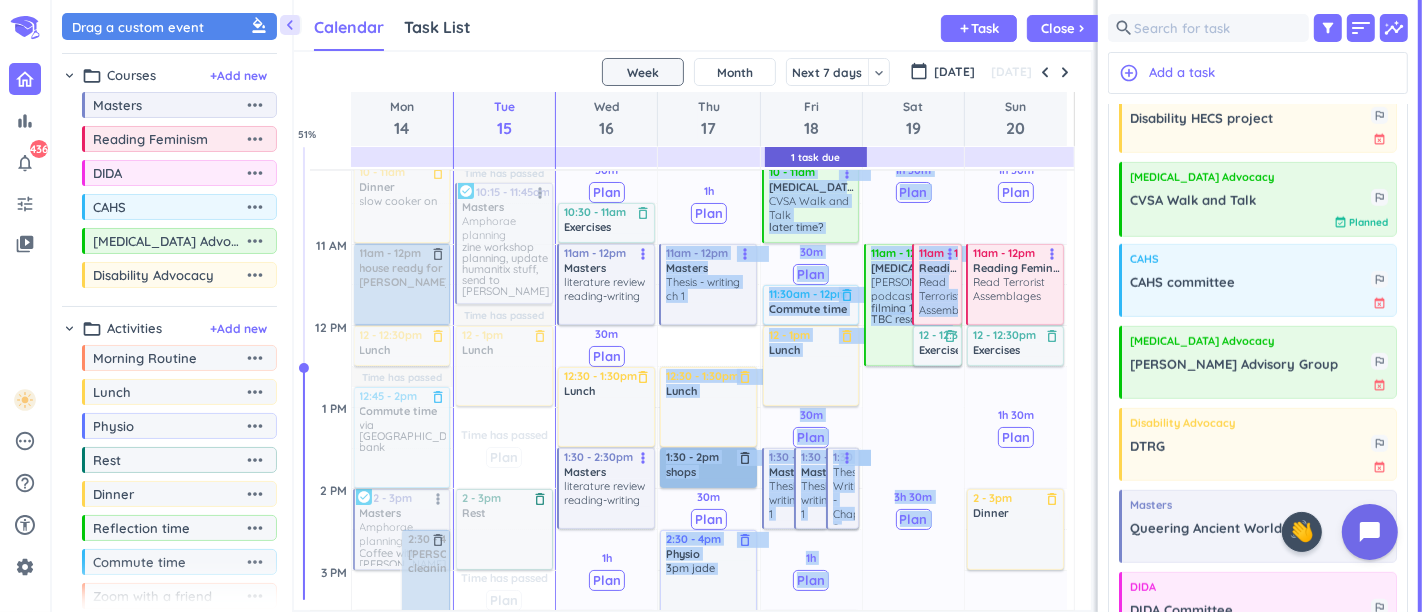 click on "Calendar Task List Calendar keyboard_arrow_down add Task Close chevron_right" at bounding box center [693, 25] 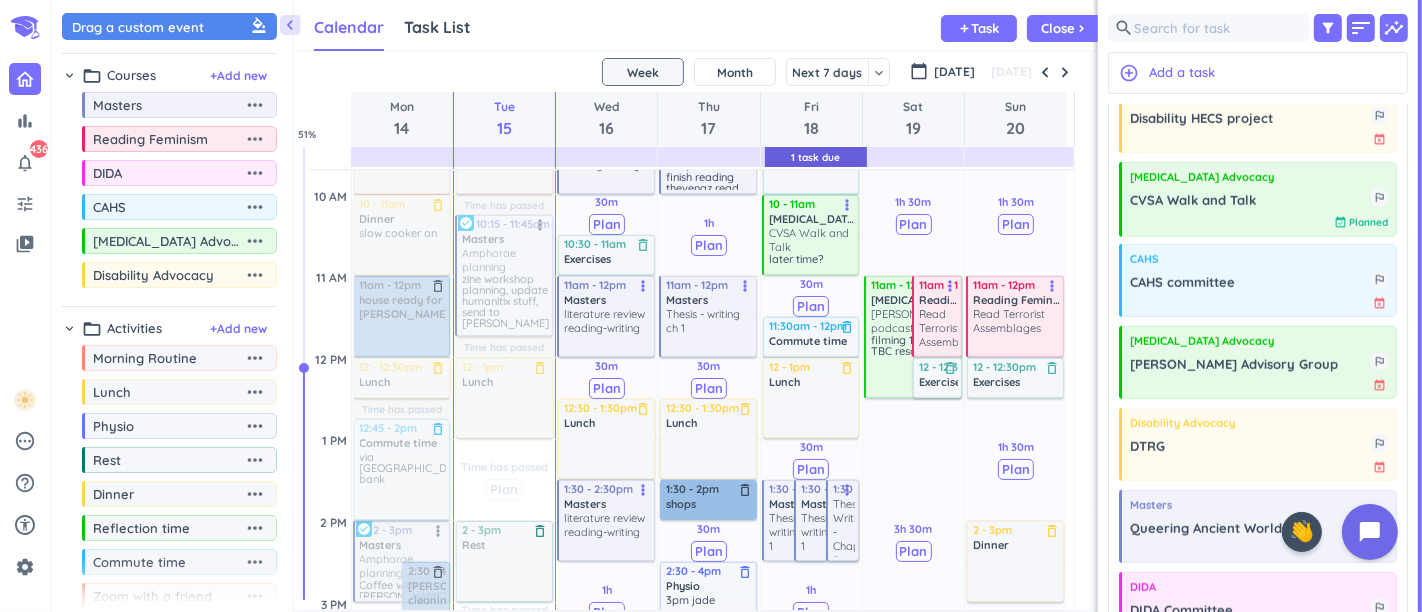 scroll, scrollTop: 498, scrollLeft: 0, axis: vertical 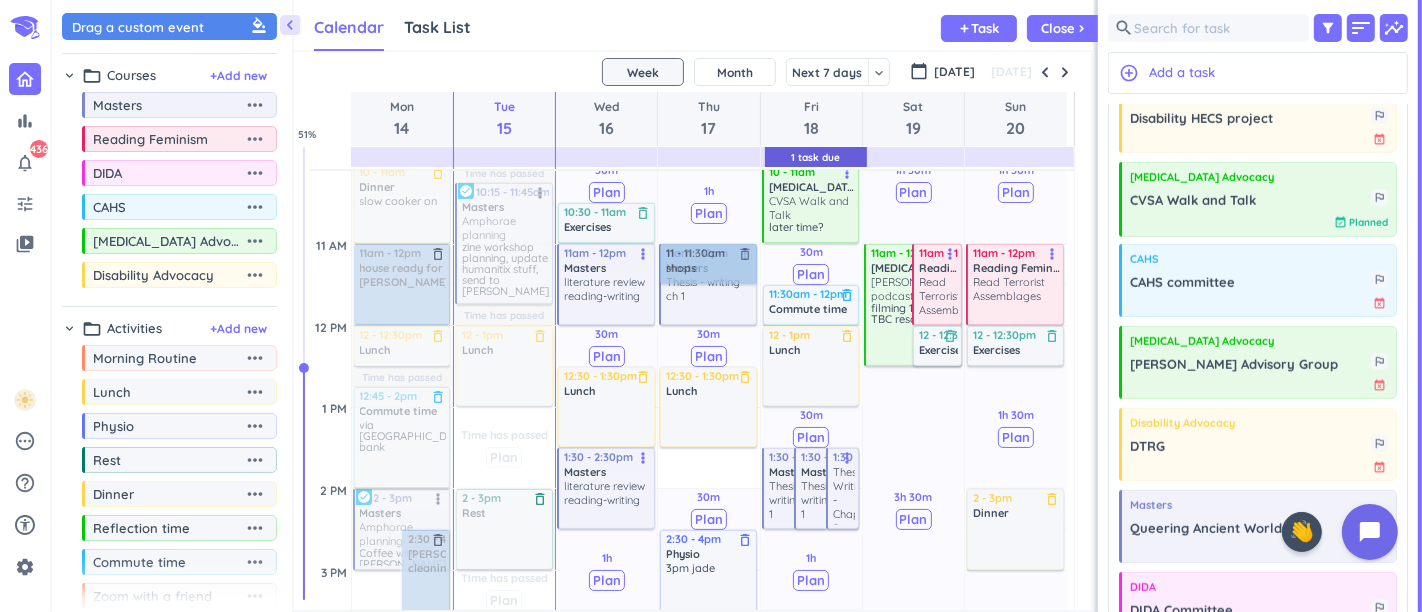 drag, startPoint x: 697, startPoint y: 469, endPoint x: 731, endPoint y: 274, distance: 197.94191 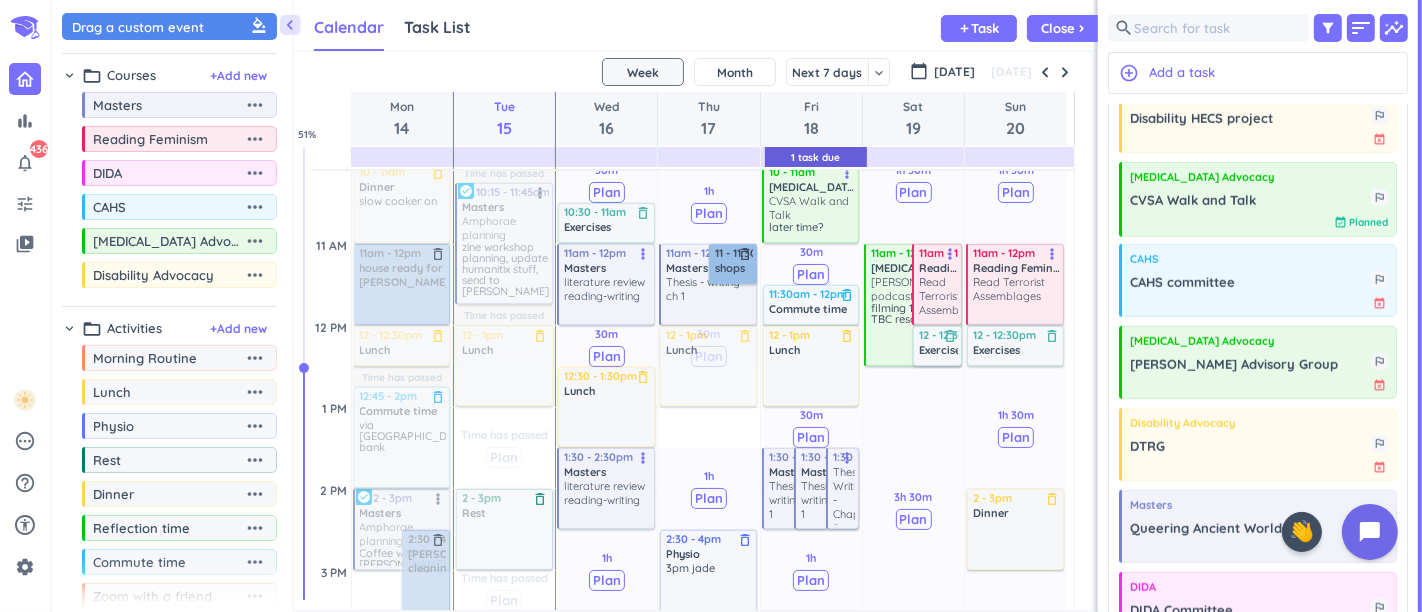 drag, startPoint x: 697, startPoint y: 390, endPoint x: 698, endPoint y: 353, distance: 37.01351 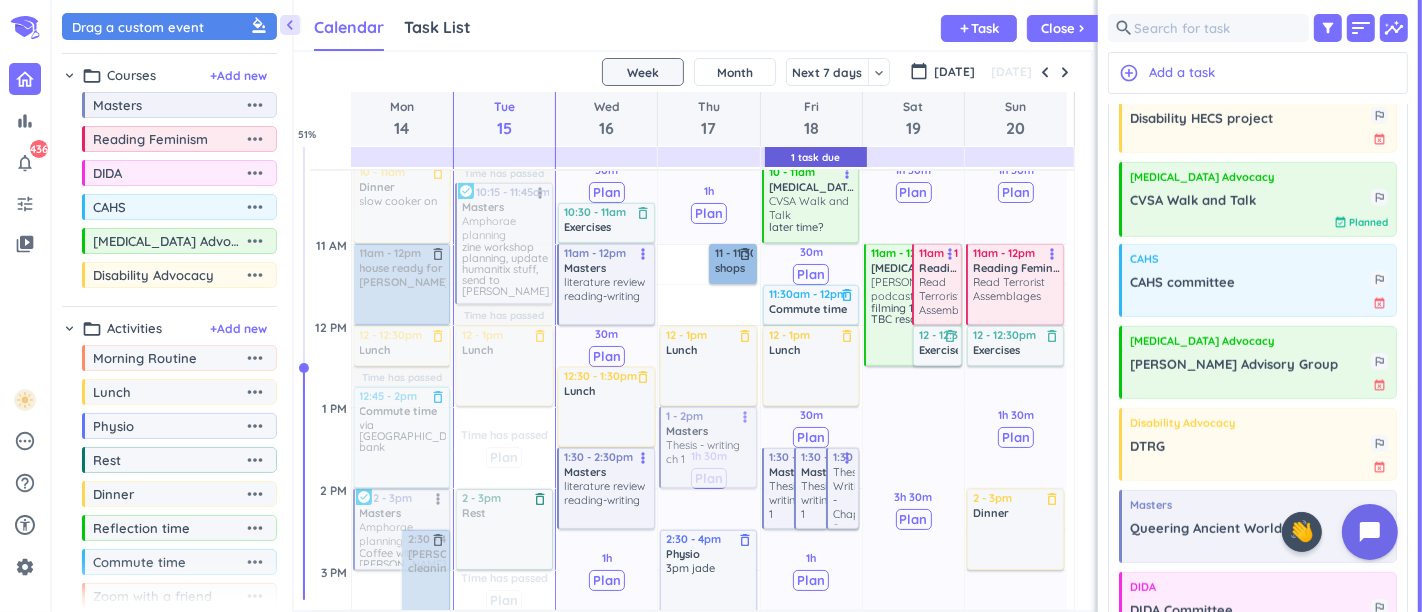 drag, startPoint x: 672, startPoint y: 272, endPoint x: 697, endPoint y: 444, distance: 173.80736 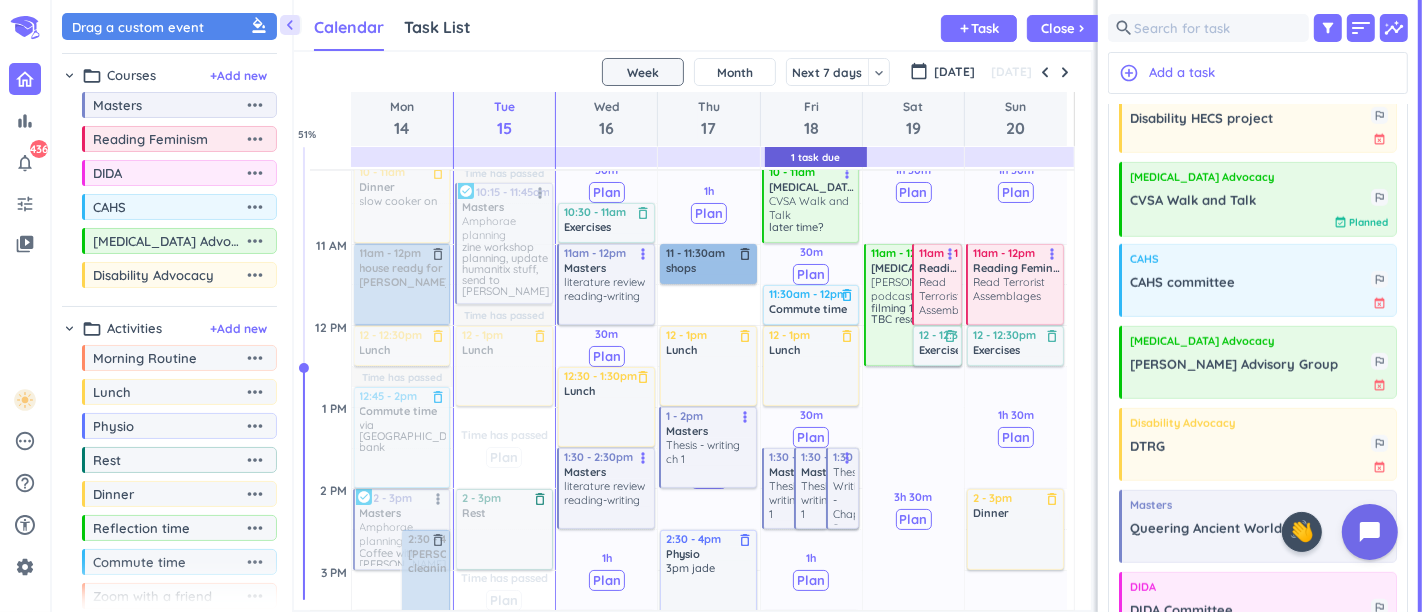 scroll, scrollTop: 720, scrollLeft: 0, axis: vertical 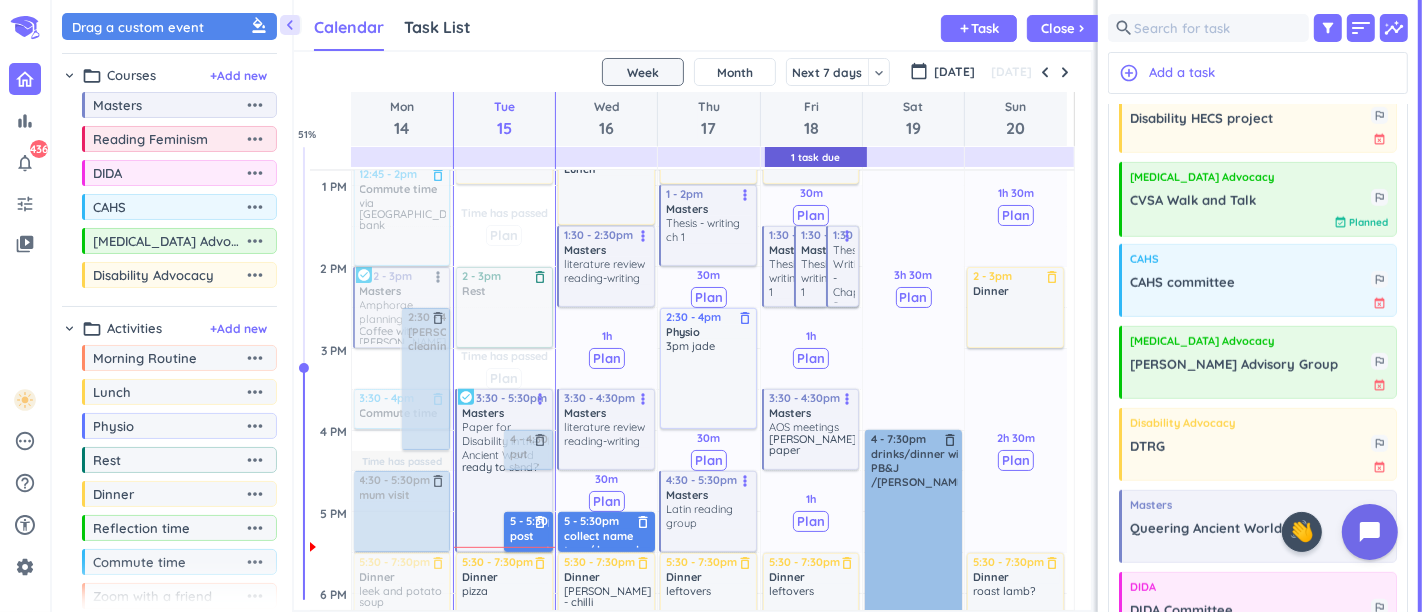 click on "Thesis - writing ch 1" at bounding box center (796, 278) 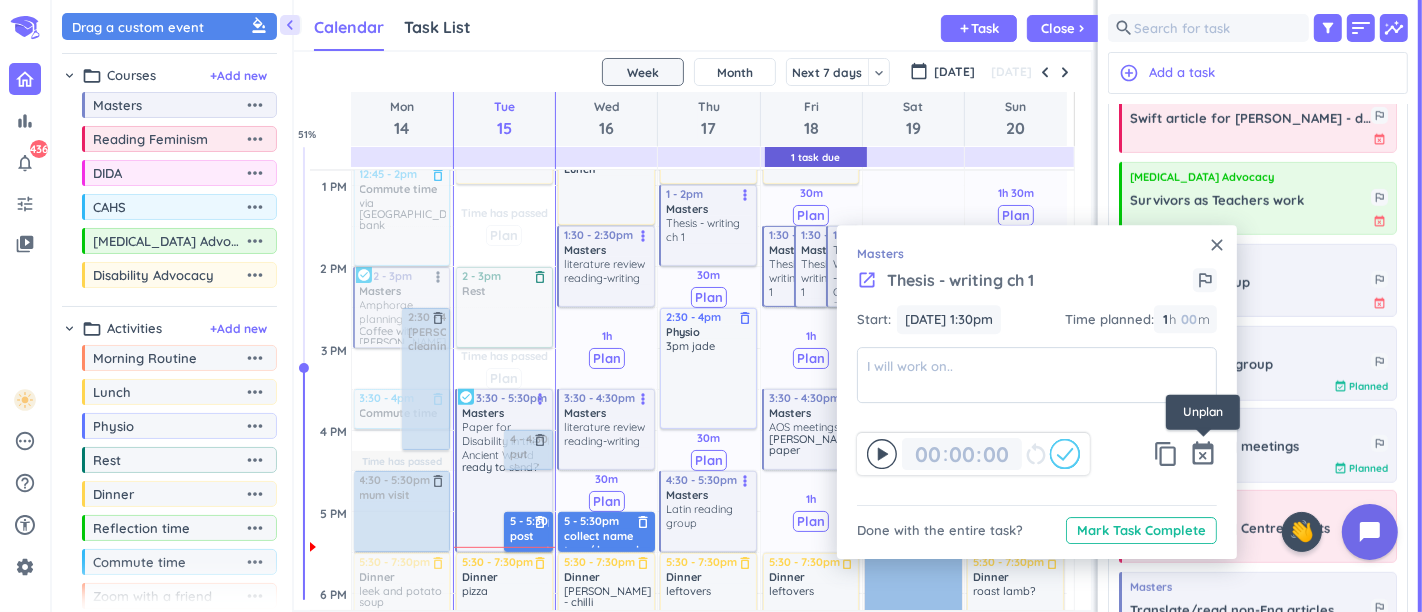 click on "event_busy" at bounding box center [1203, 454] 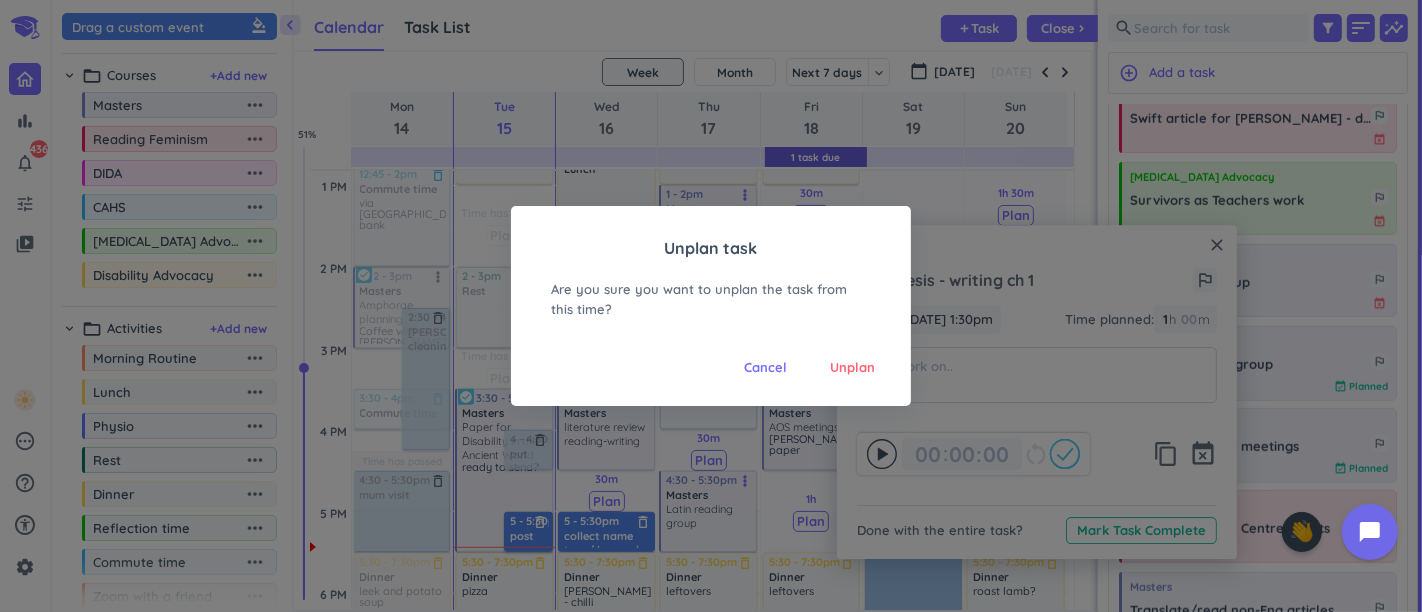 click on "Unplan" at bounding box center (852, 368) 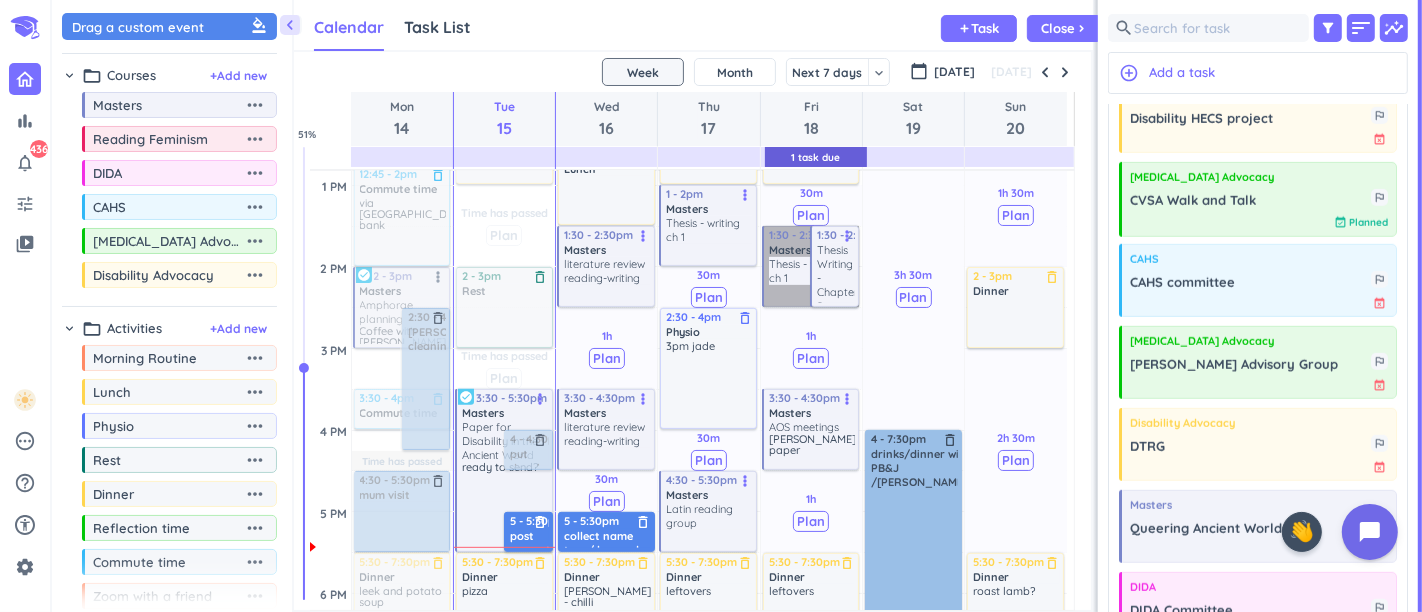 click on "1:30 - 2:30pm Masters  Thesis - writing ch 1 more_vert" at bounding box center [811, 266] 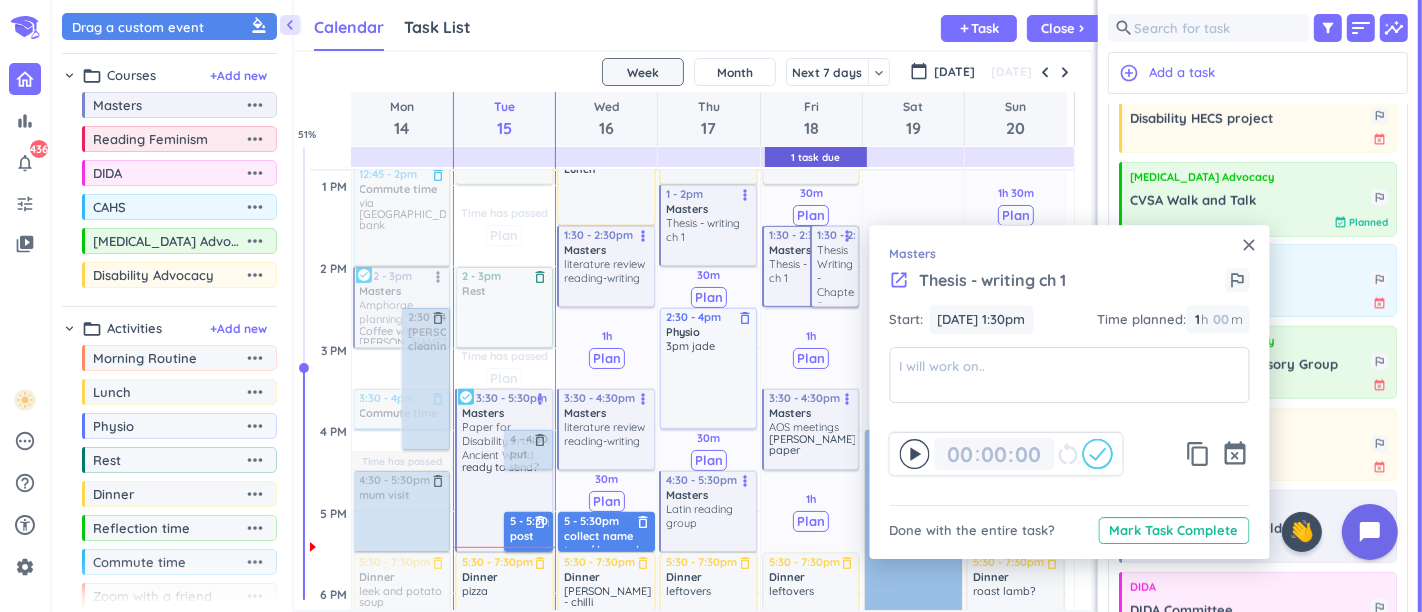 click on "event_busy" at bounding box center [1236, 454] 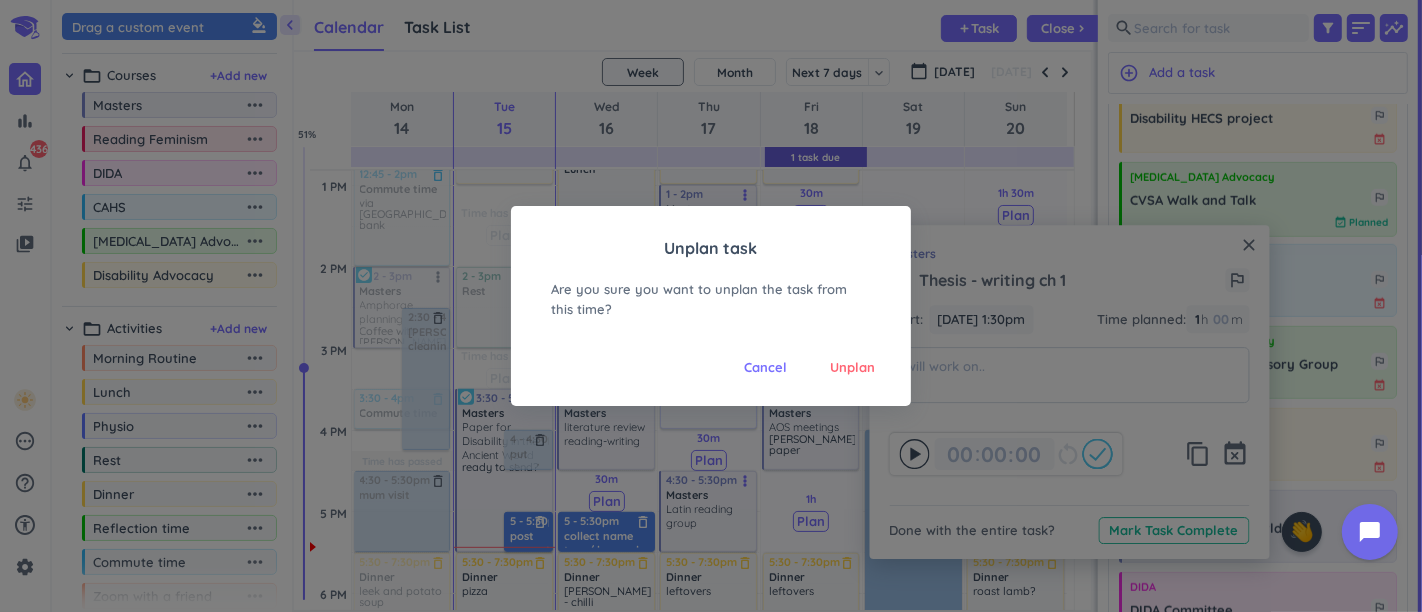 click on "Unplan" at bounding box center [852, 368] 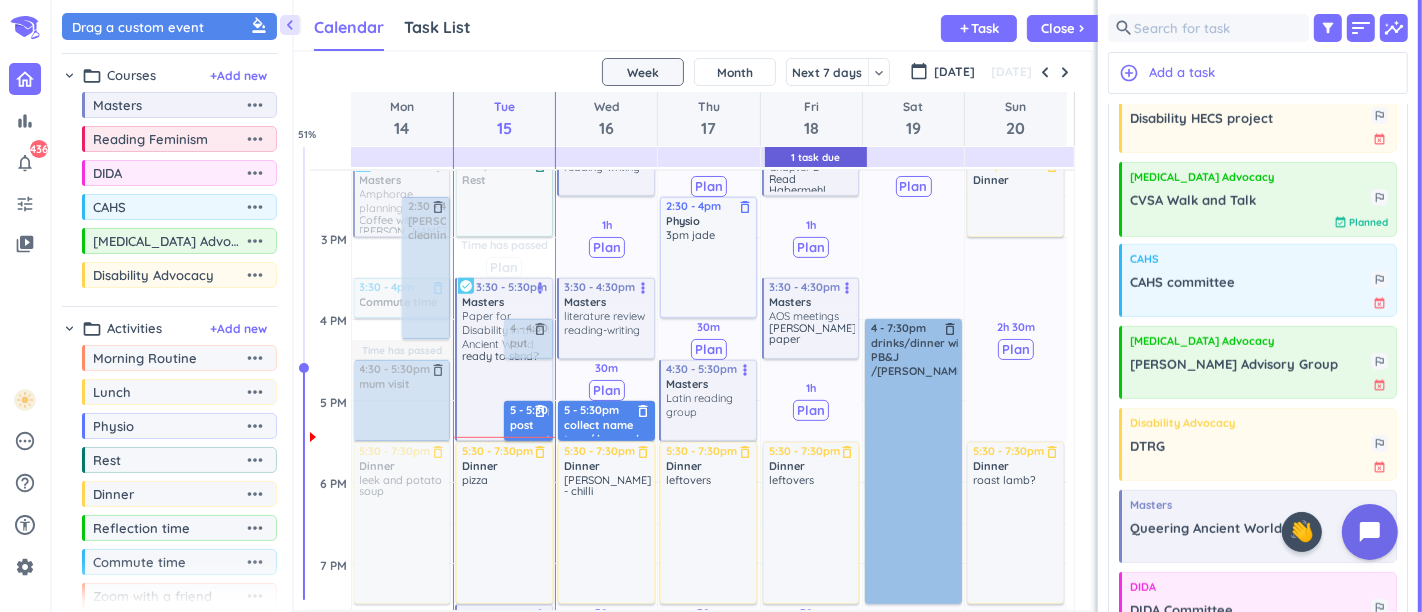scroll, scrollTop: 942, scrollLeft: 0, axis: vertical 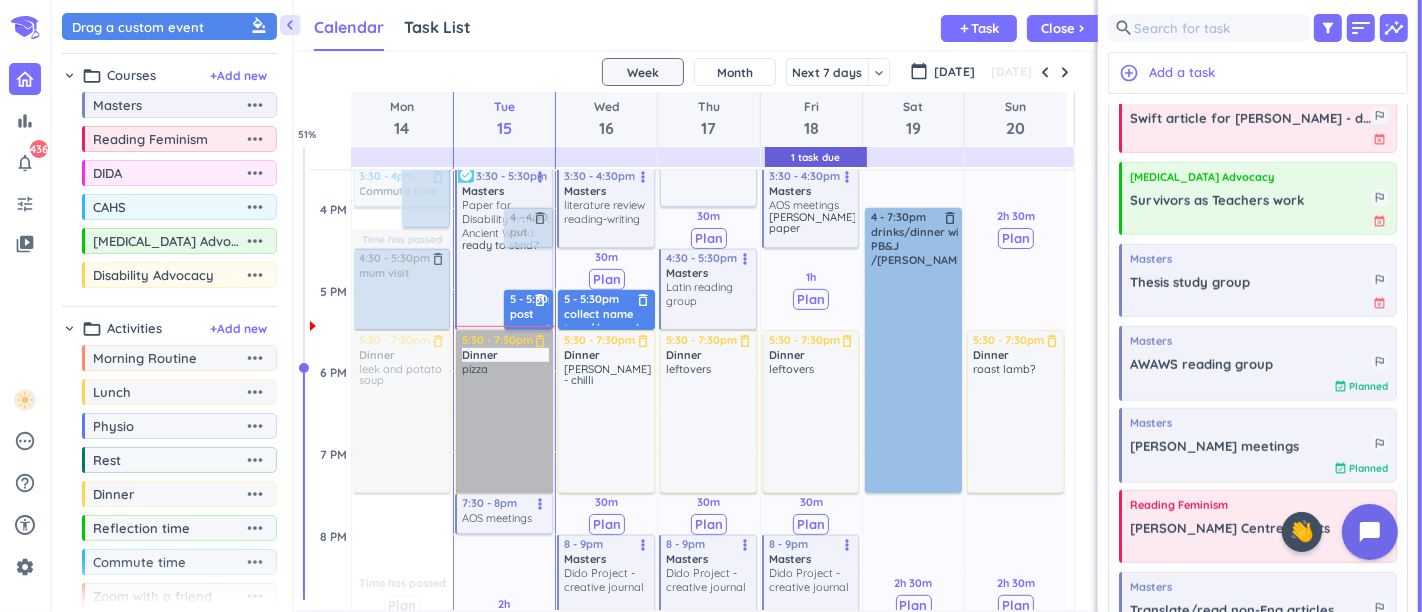 drag, startPoint x: 514, startPoint y: 401, endPoint x: 517, endPoint y: 454, distance: 53.08484 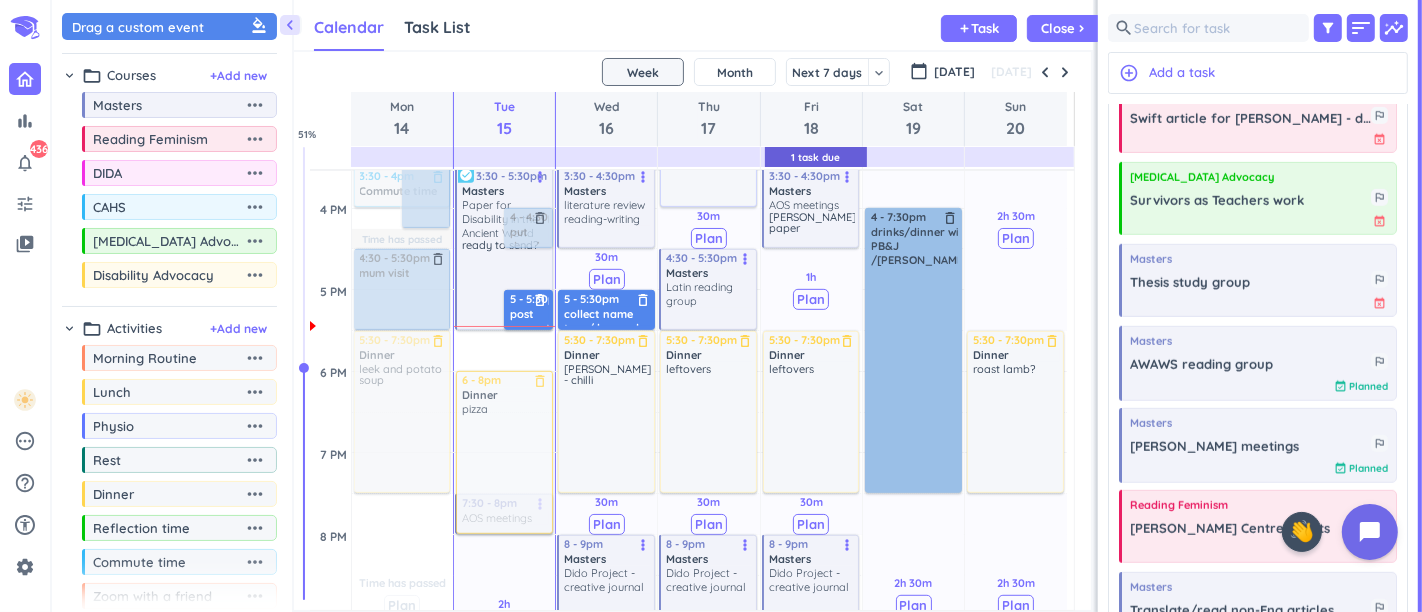 drag, startPoint x: 509, startPoint y: 412, endPoint x: 509, endPoint y: 443, distance: 31 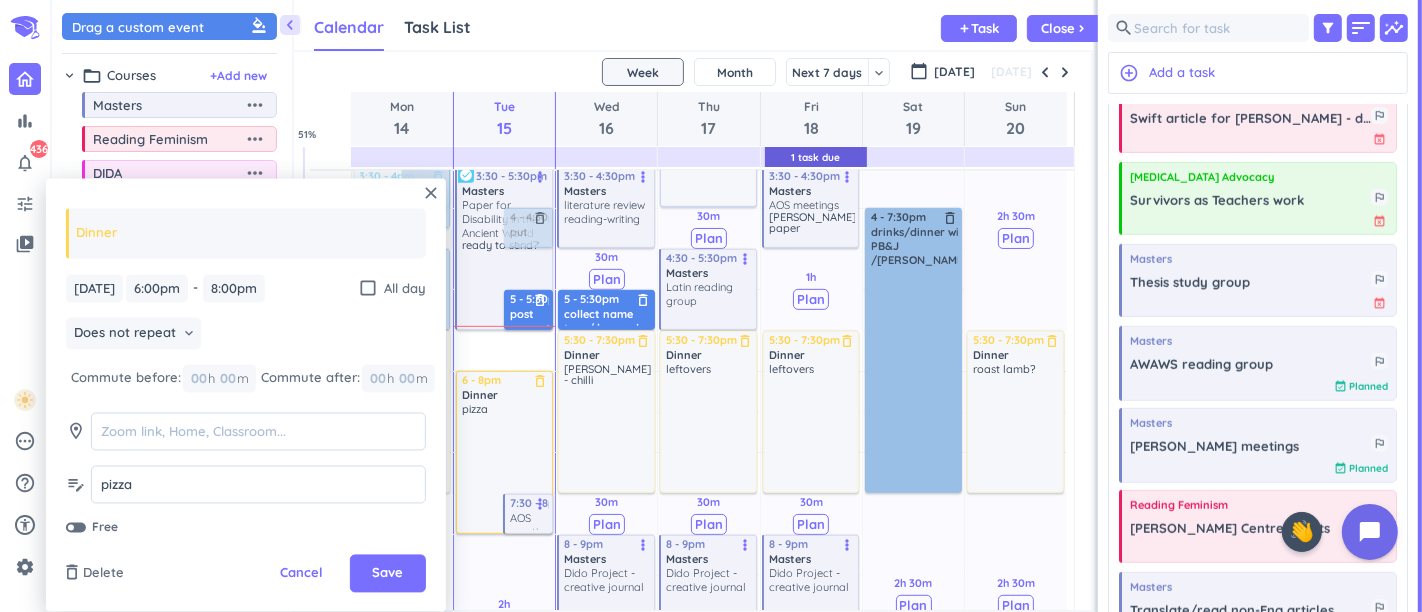 click on "Save" at bounding box center [388, 574] 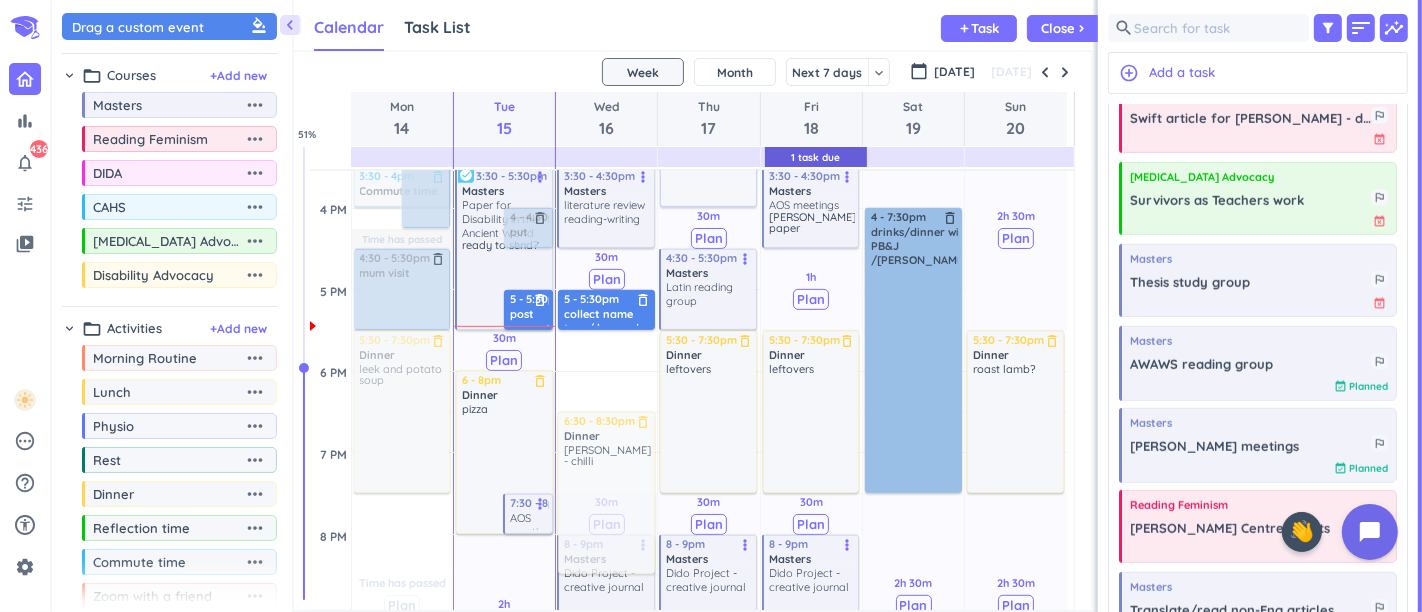 drag, startPoint x: 602, startPoint y: 432, endPoint x: 602, endPoint y: 476, distance: 44 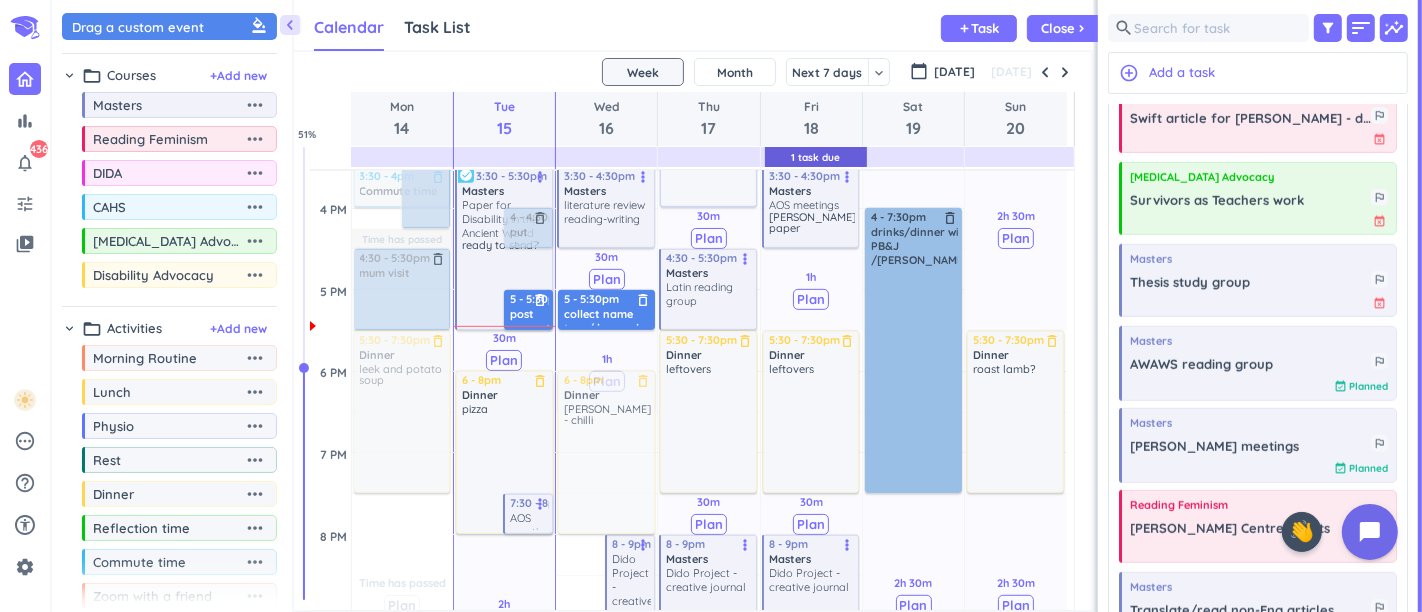 drag, startPoint x: 601, startPoint y: 467, endPoint x: 600, endPoint y: 457, distance: 10.049875 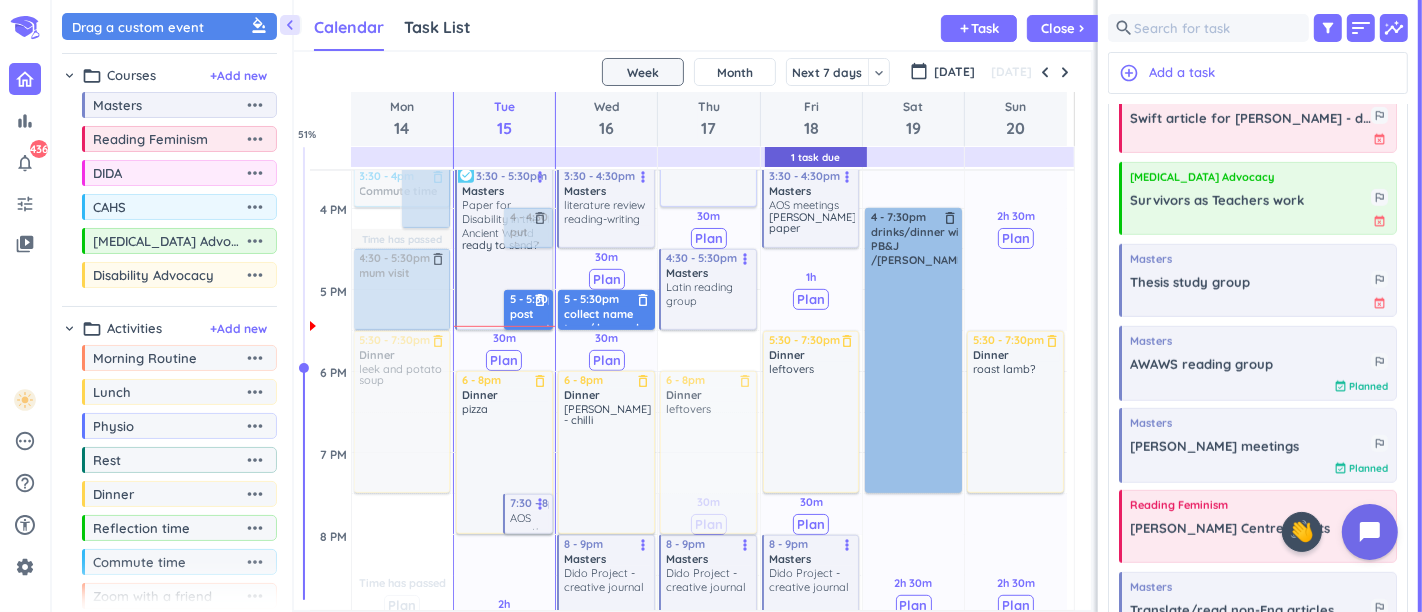 drag, startPoint x: 703, startPoint y: 400, endPoint x: 709, endPoint y: 421, distance: 21.84033 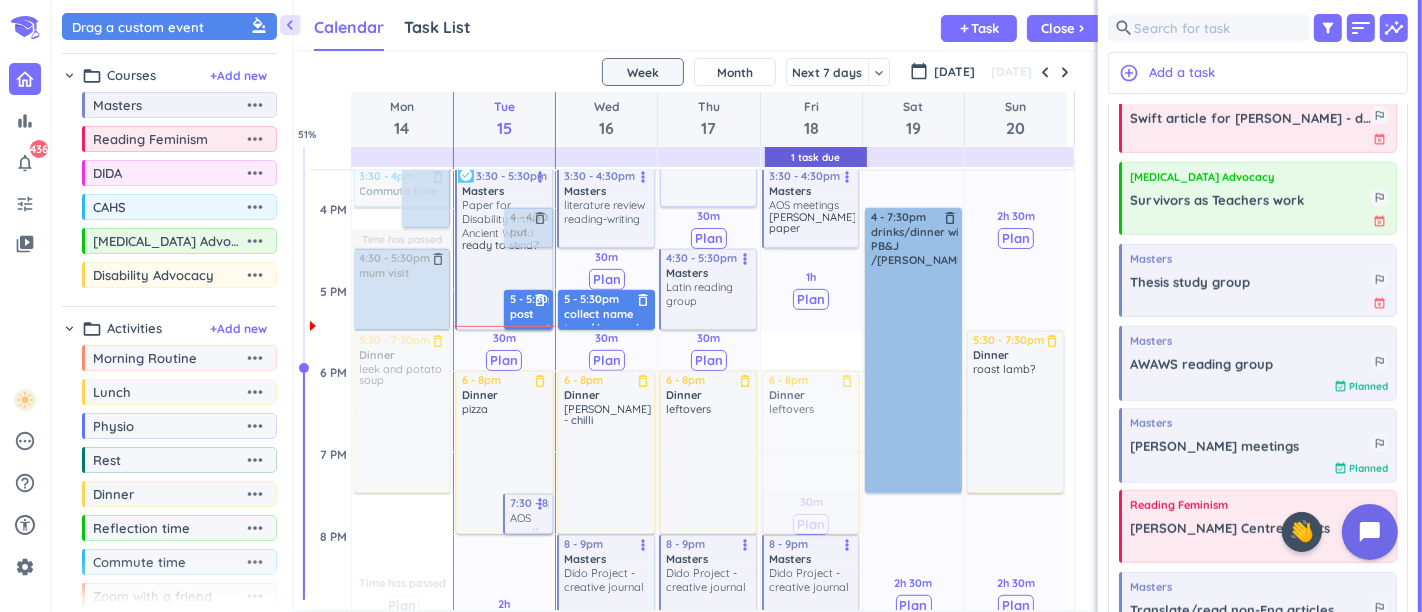 click on "30m Past due Plan 30m Past due Plan 30m Past due Plan 1h  Past due Plan 1h  Past due Plan 30m Past due Plan 1h  Past due Plan Adjust Awake Time Adjust Awake Time 7:30 - 8:30am Morning Routine delete_outline 9 - 10am Commute time  delete_outline 10 - 11am [MEDICAL_DATA] Advocacy  CVSA Walk and Talk  later time? more_vert 11:30am - 12pm Commute time  delete_outline 12 - 1pm Lunch delete_outline 1:30 - 2:30pm Masters  Thesis Writing - Chapter 2 Read Habermehl, [PERSON_NAME], [PERSON_NAME] more_vert 3:30 - 4:30pm Masters  AOS meetings [PERSON_NAME] paper more_vert 5:30 - 7:30pm Dinner delete_outline leftovers 8 - 9pm Masters  Dido Project - creative journal more_vert 1  6 - 8pm Dinner delete_outline leftovers" at bounding box center (811, 208) 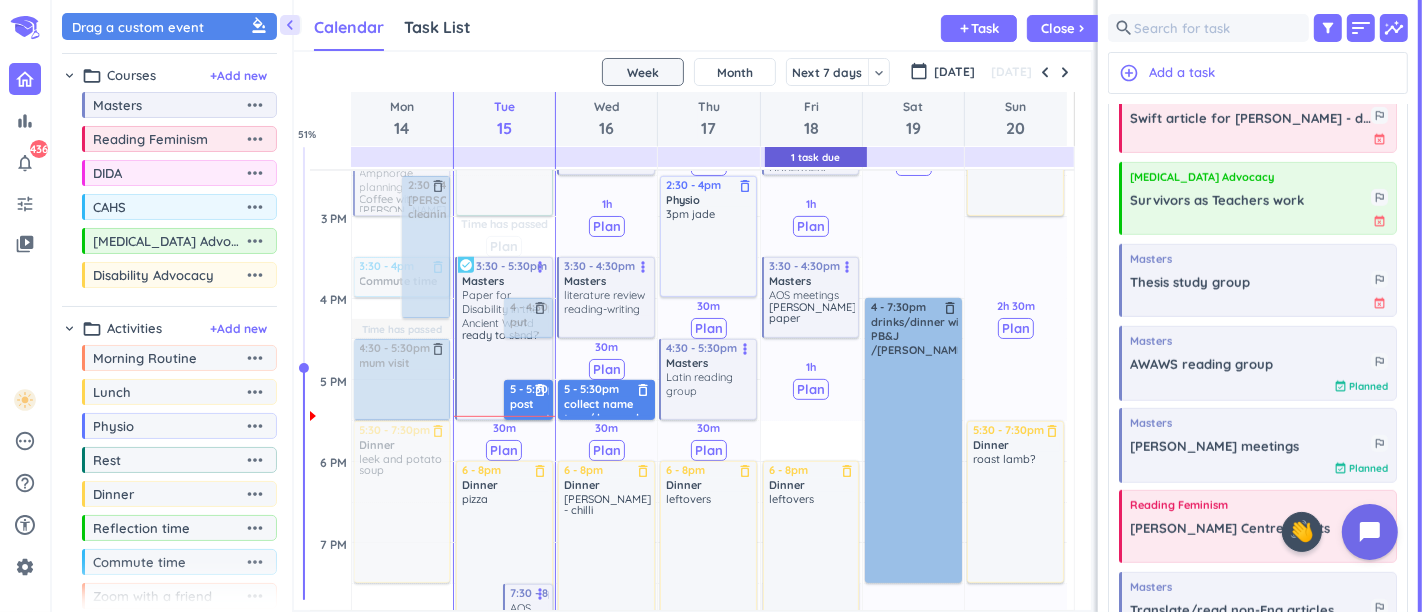 scroll, scrollTop: 831, scrollLeft: 0, axis: vertical 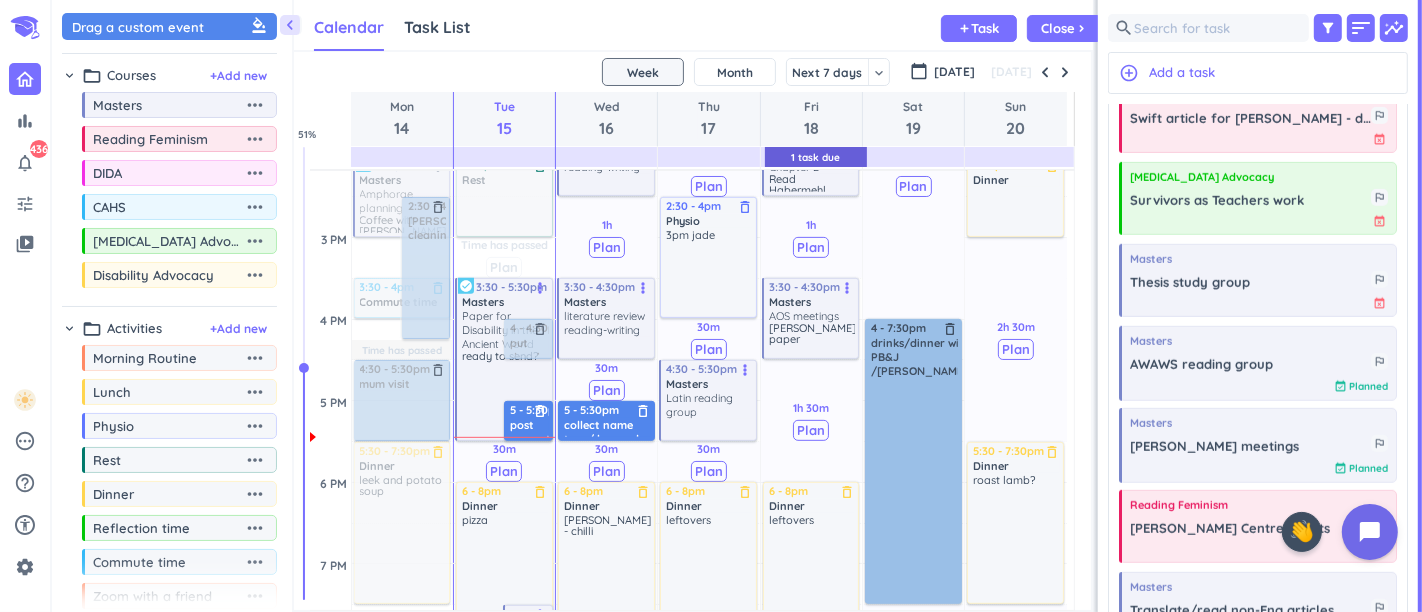 click at bounding box center [1045, 72] 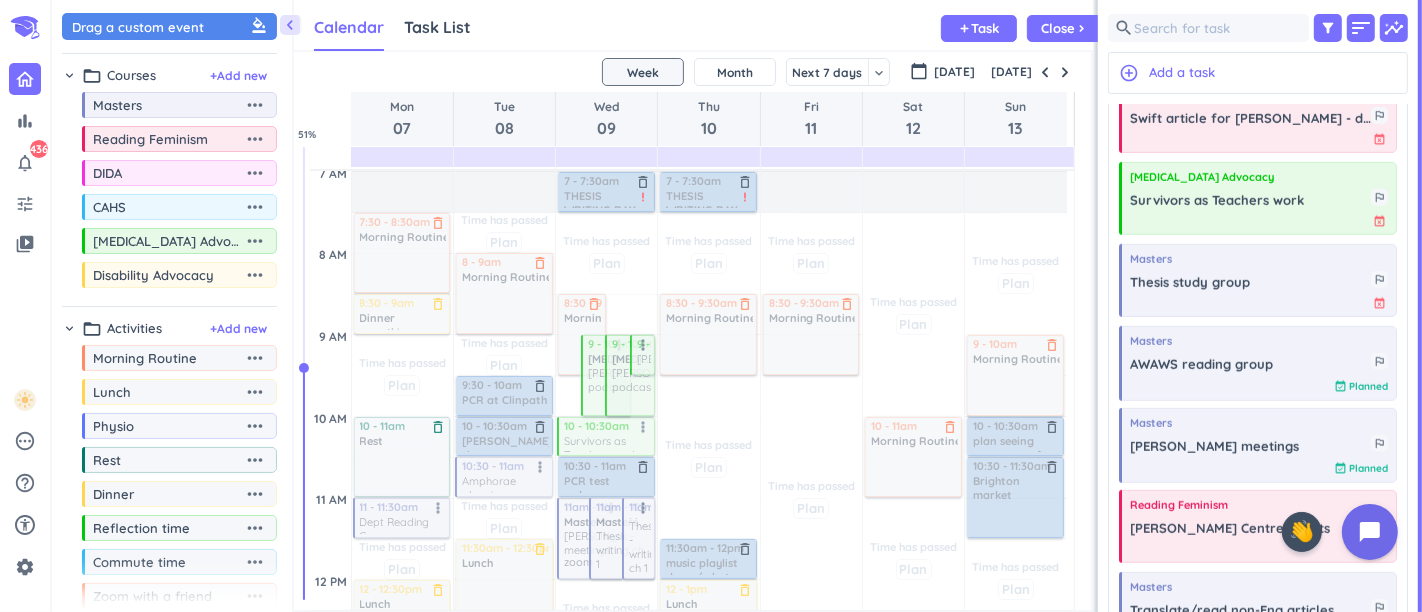 scroll, scrollTop: 165, scrollLeft: 0, axis: vertical 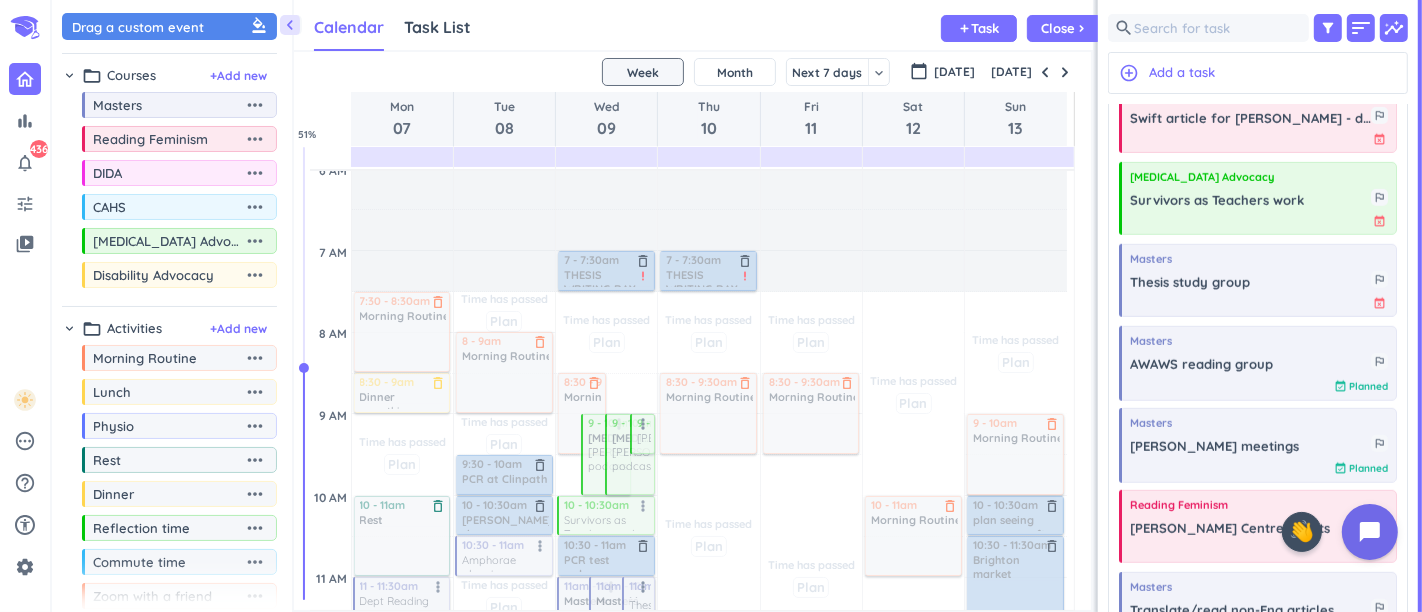 click at bounding box center [401, 393] 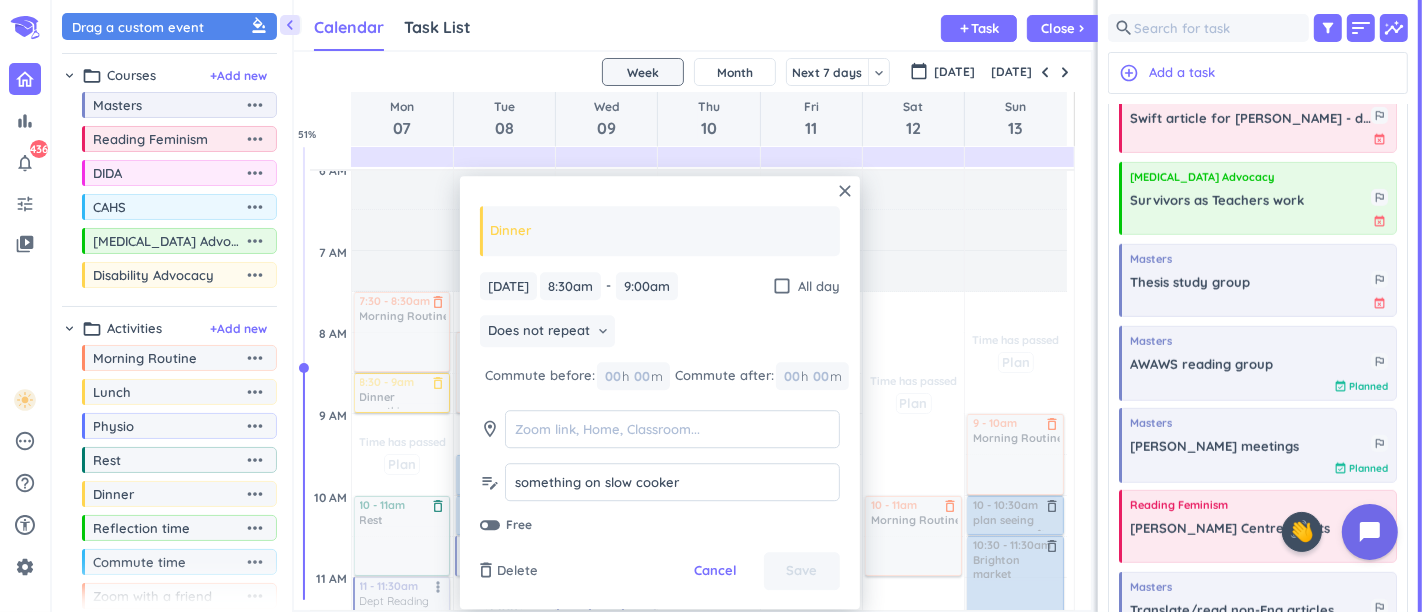 click on "close" at bounding box center (845, 191) 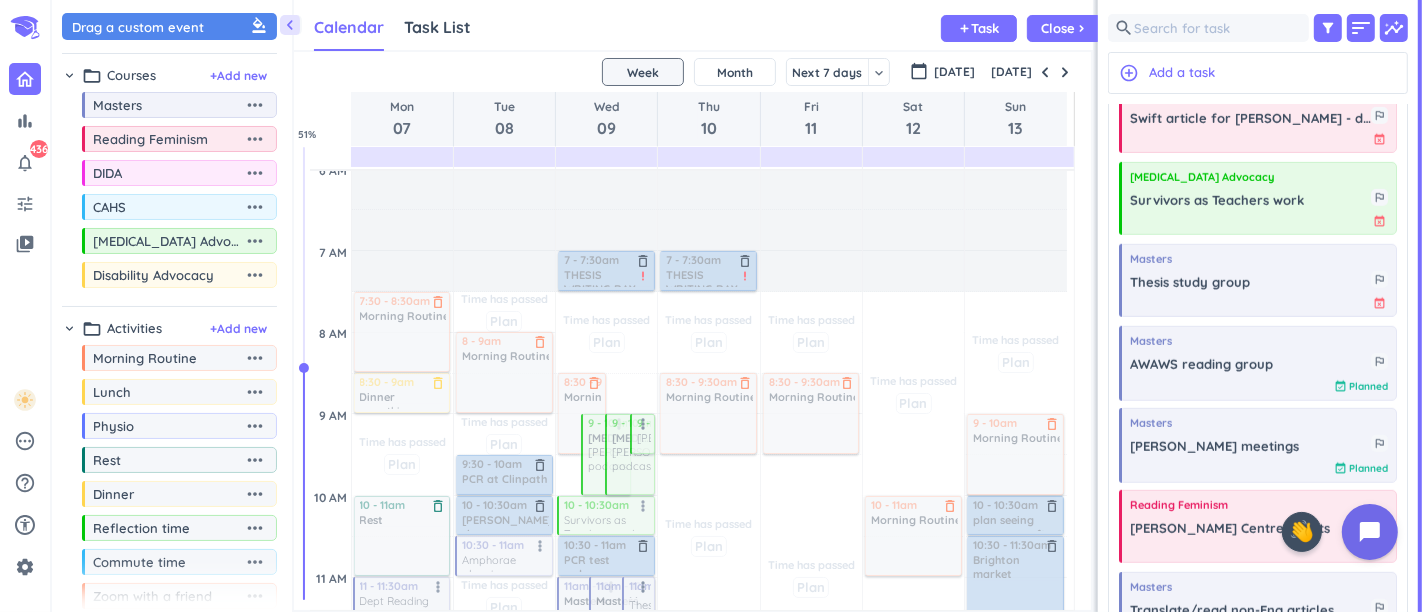 click on "[DATE]" at bounding box center (1011, 72) 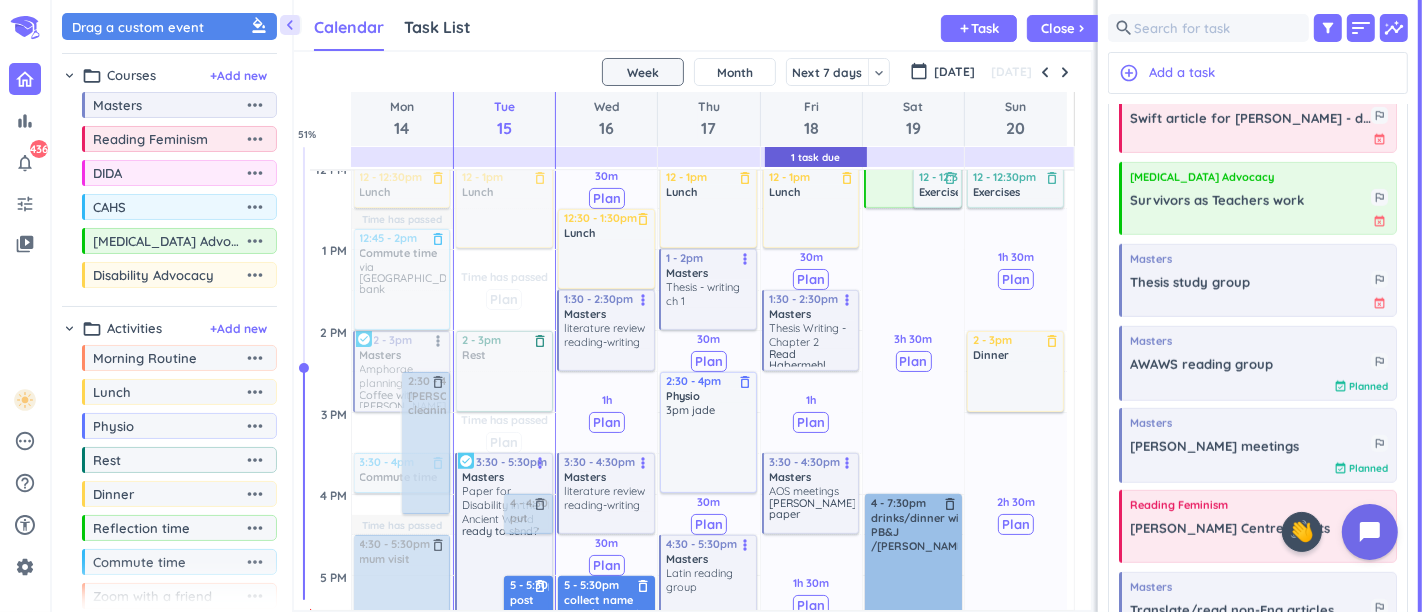 scroll, scrollTop: 831, scrollLeft: 0, axis: vertical 